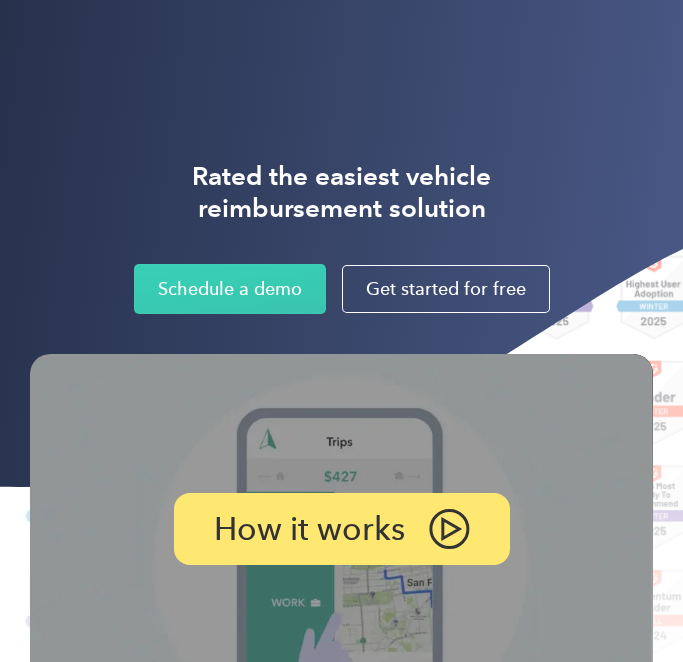 scroll, scrollTop: 0, scrollLeft: 0, axis: both 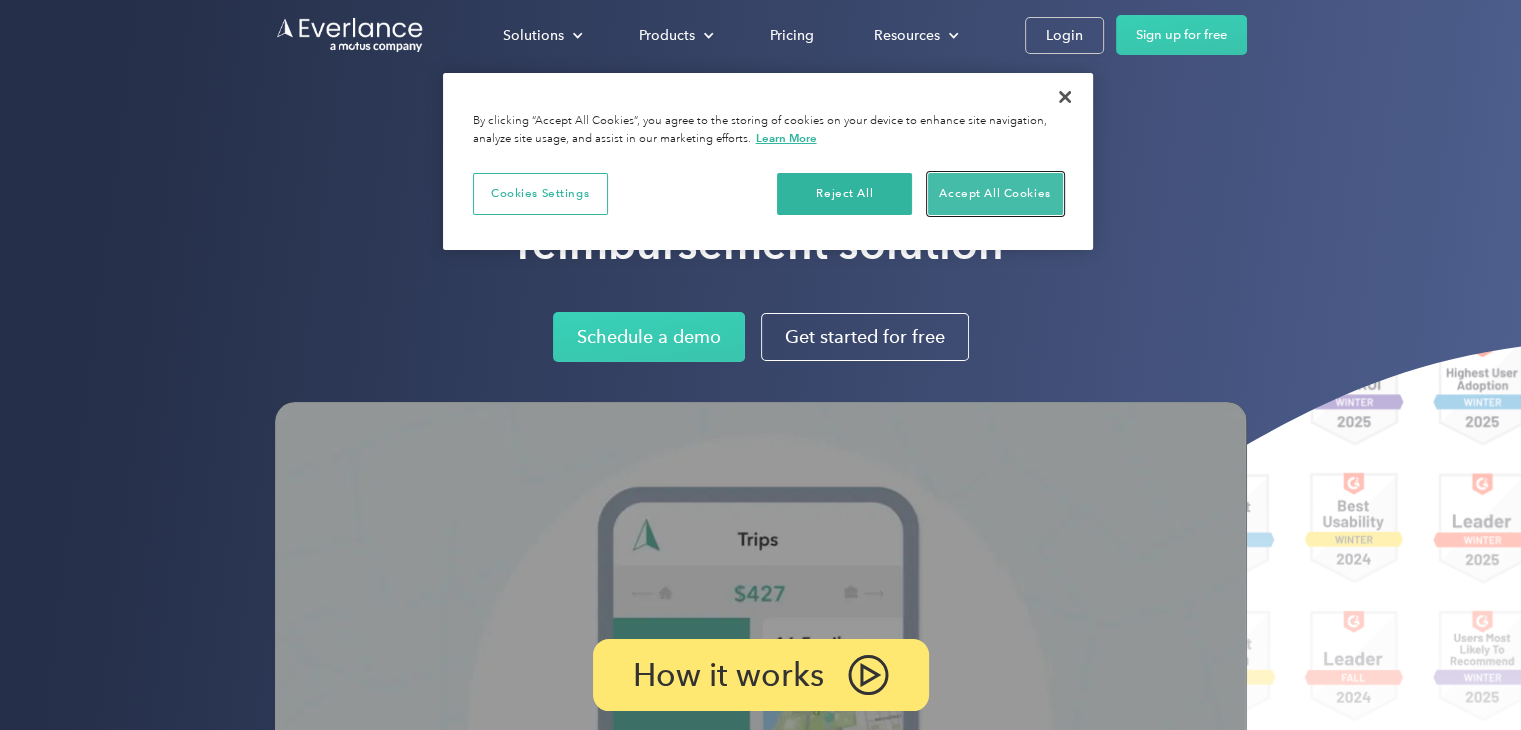 click on "Accept All Cookies" at bounding box center [995, 194] 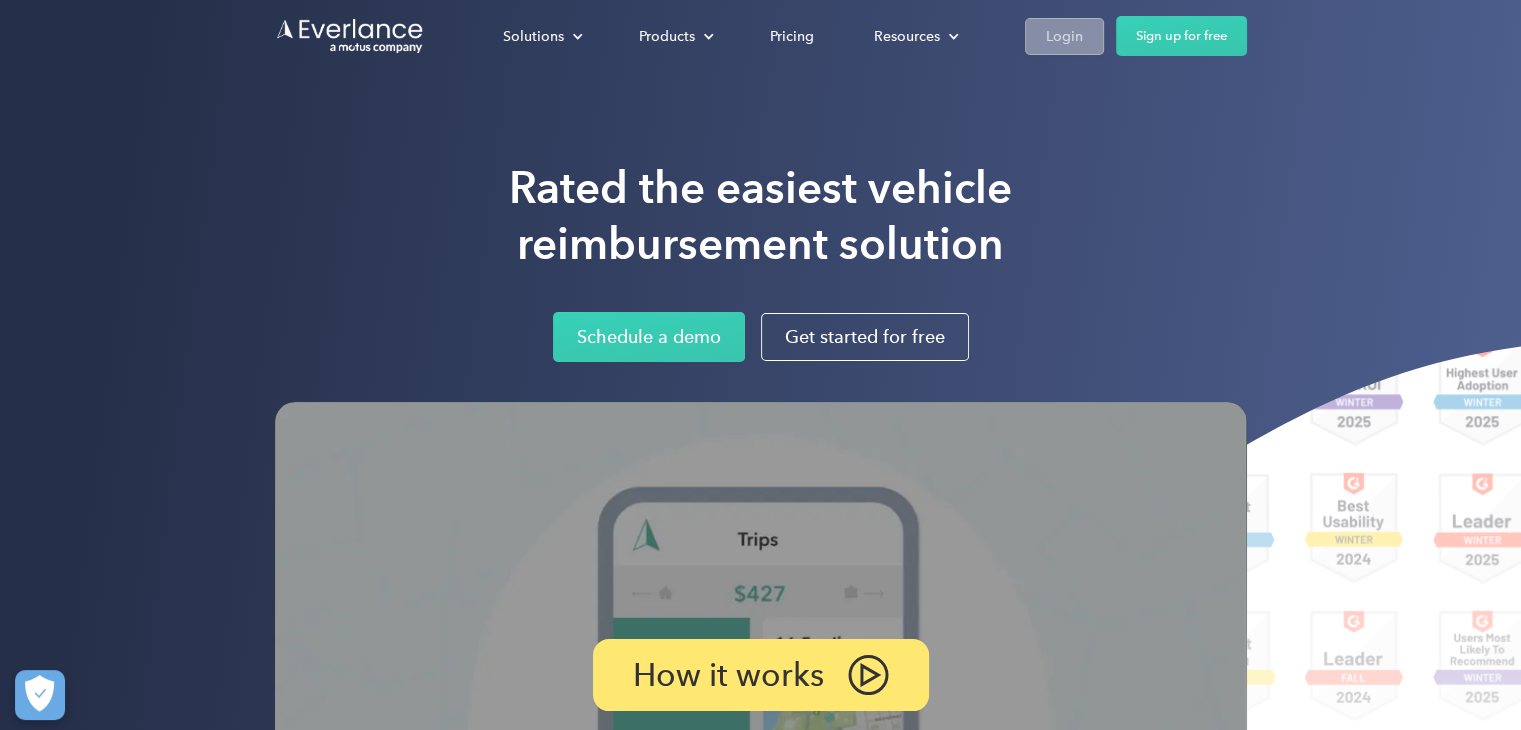 click on "Login" at bounding box center (1064, 36) 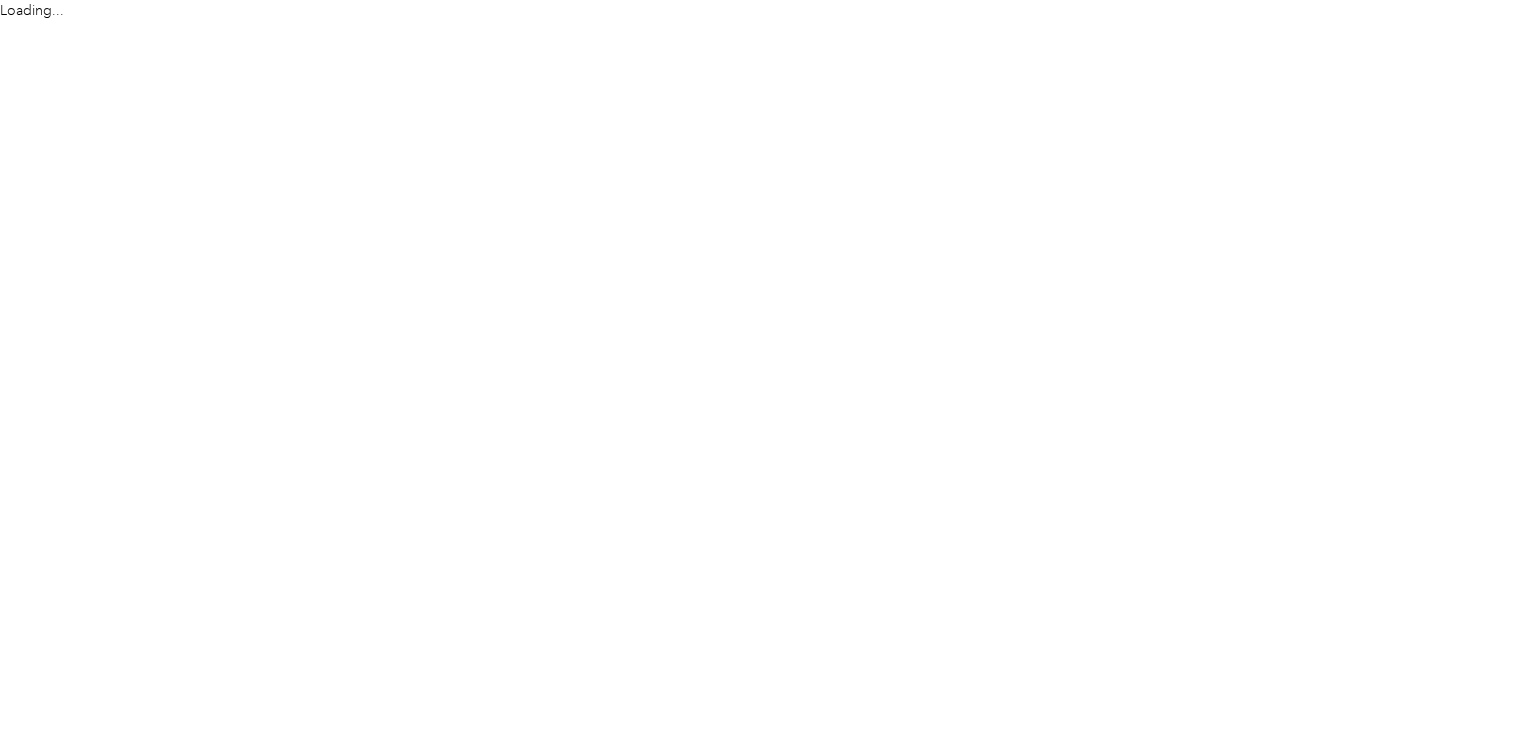 scroll, scrollTop: 0, scrollLeft: 0, axis: both 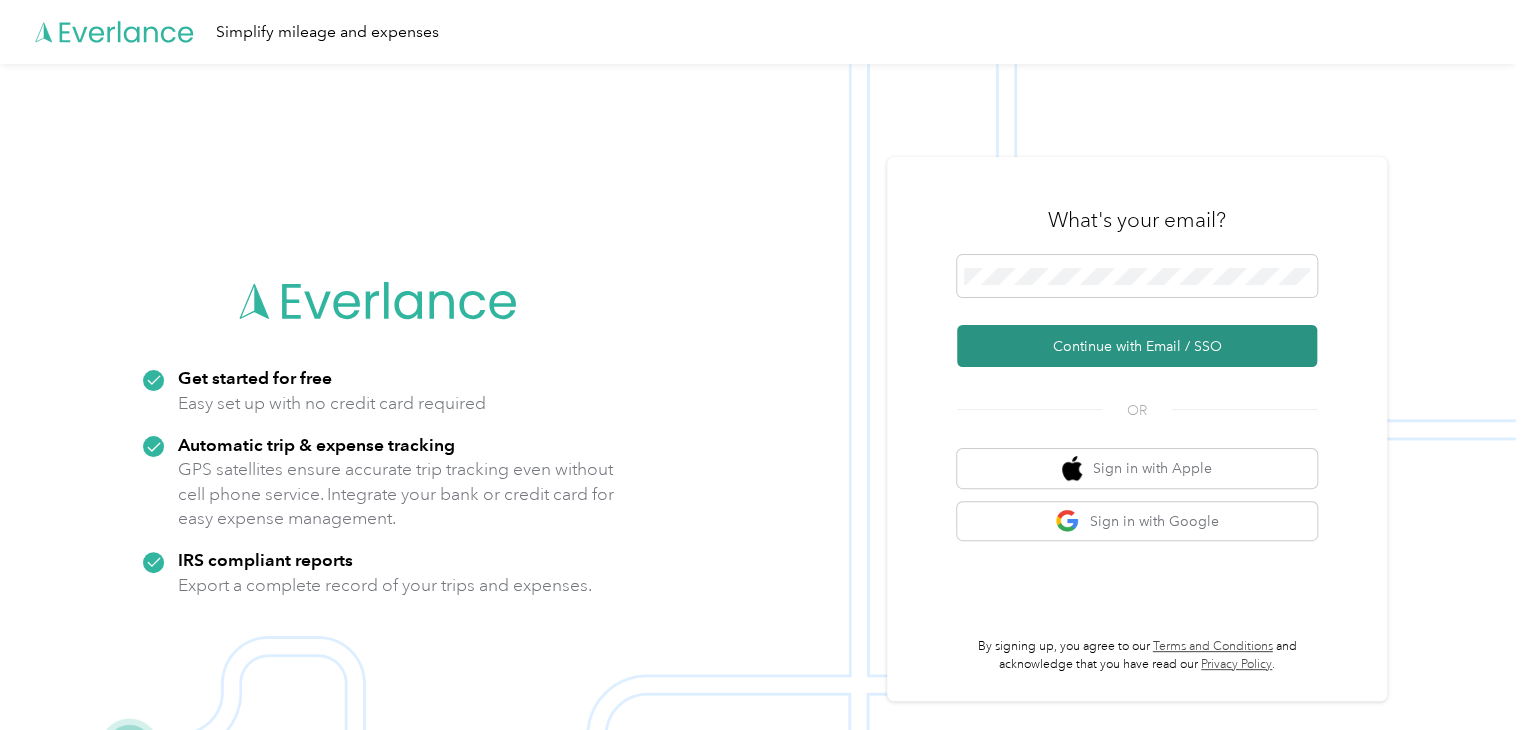 click on "Continue with Email / SSO" at bounding box center [1137, 346] 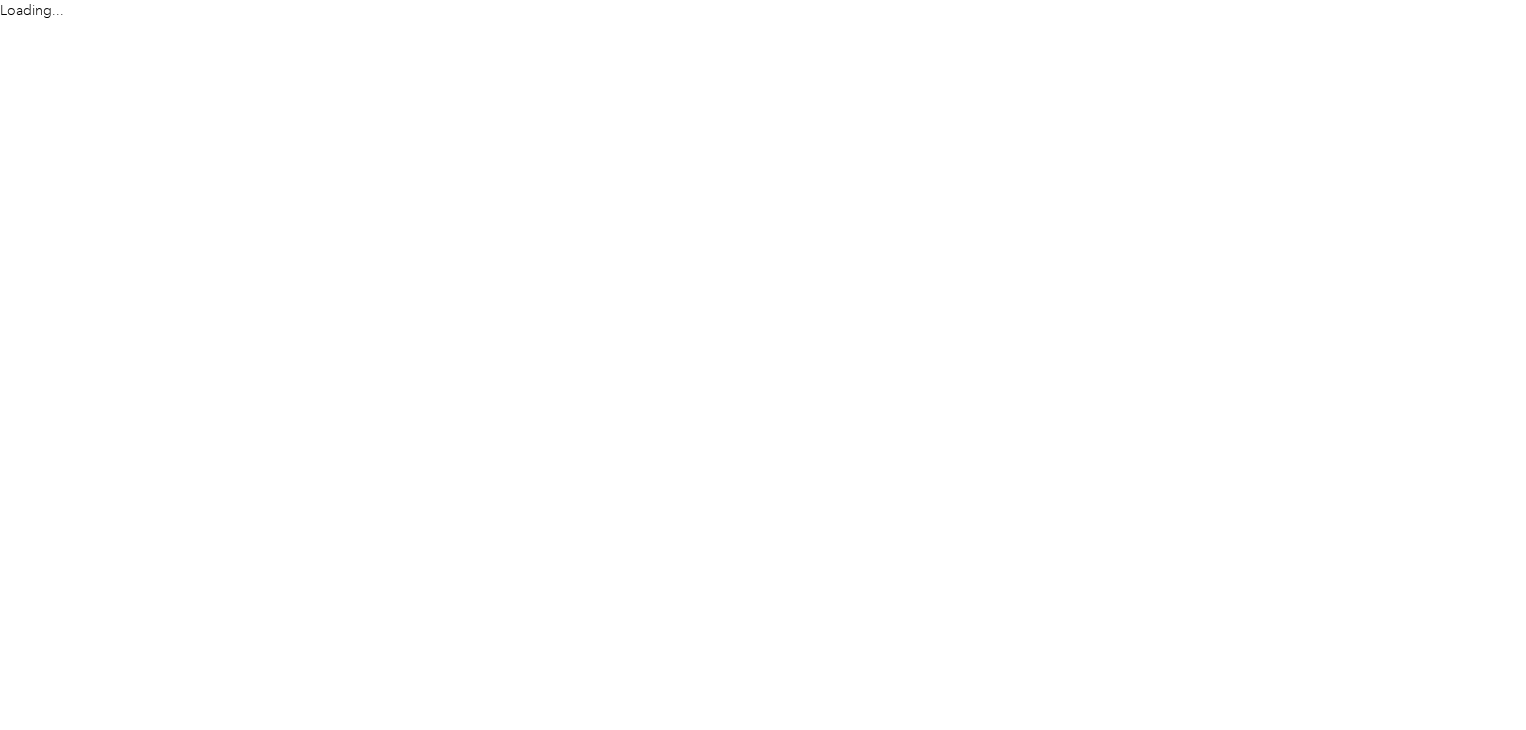 scroll, scrollTop: 0, scrollLeft: 0, axis: both 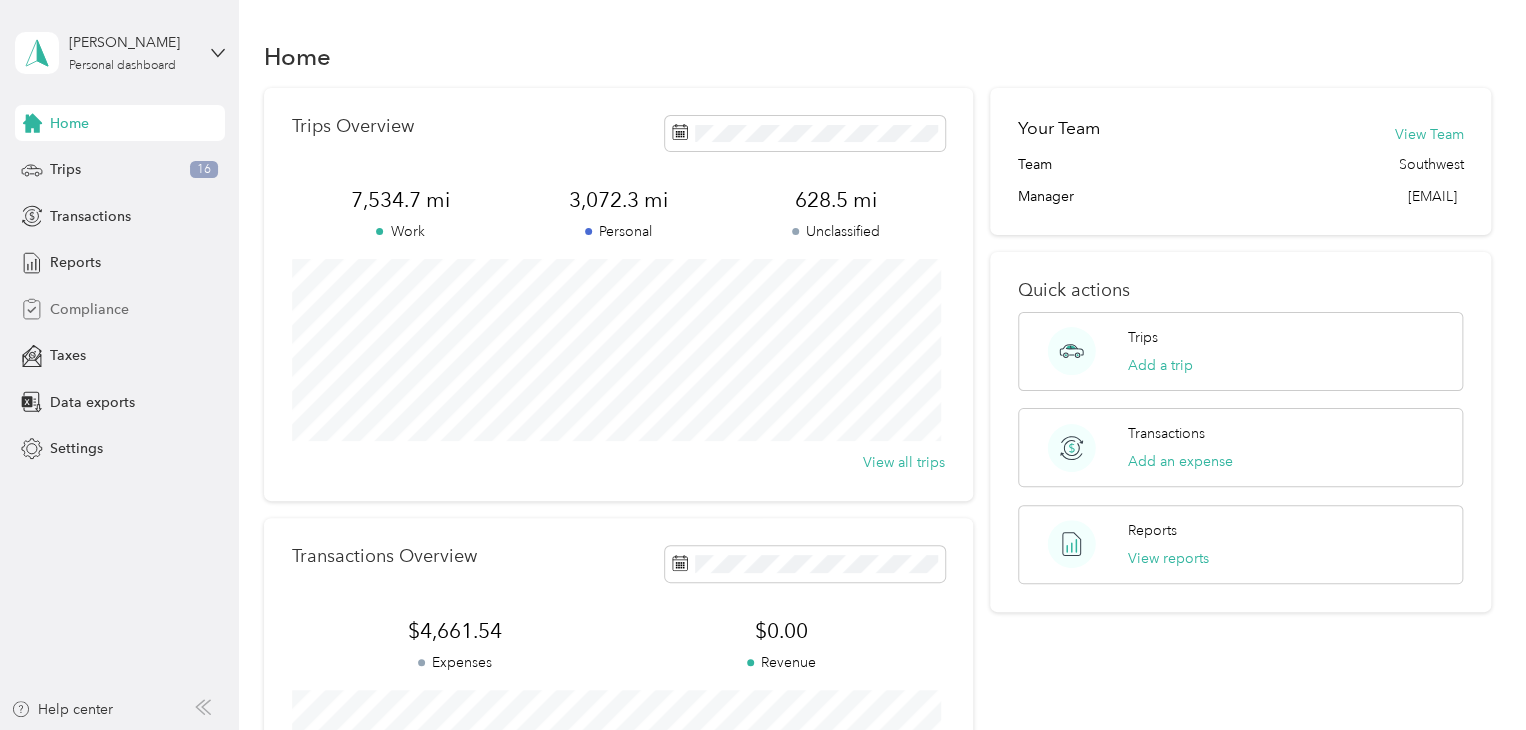 click on "Compliance" at bounding box center (120, 309) 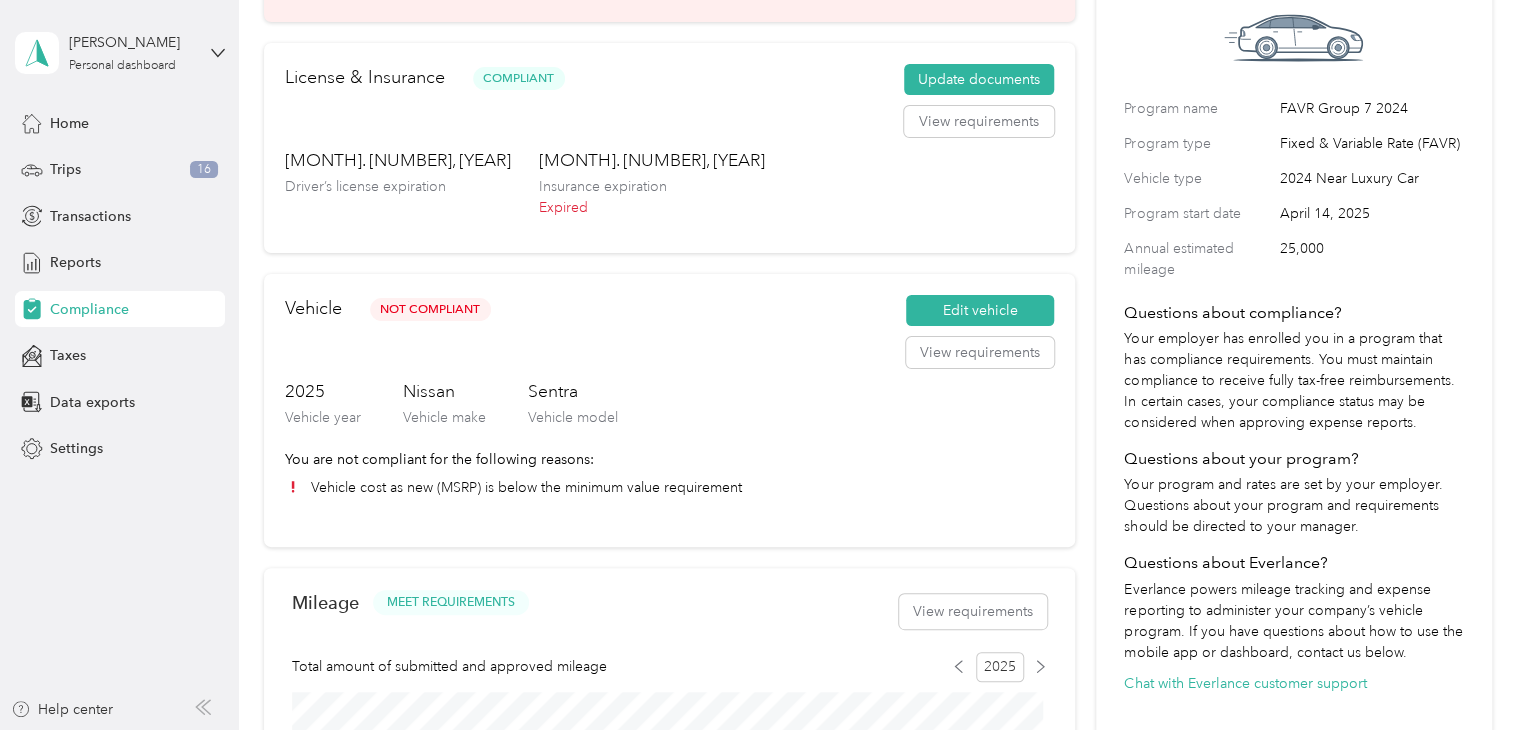 scroll, scrollTop: 0, scrollLeft: 0, axis: both 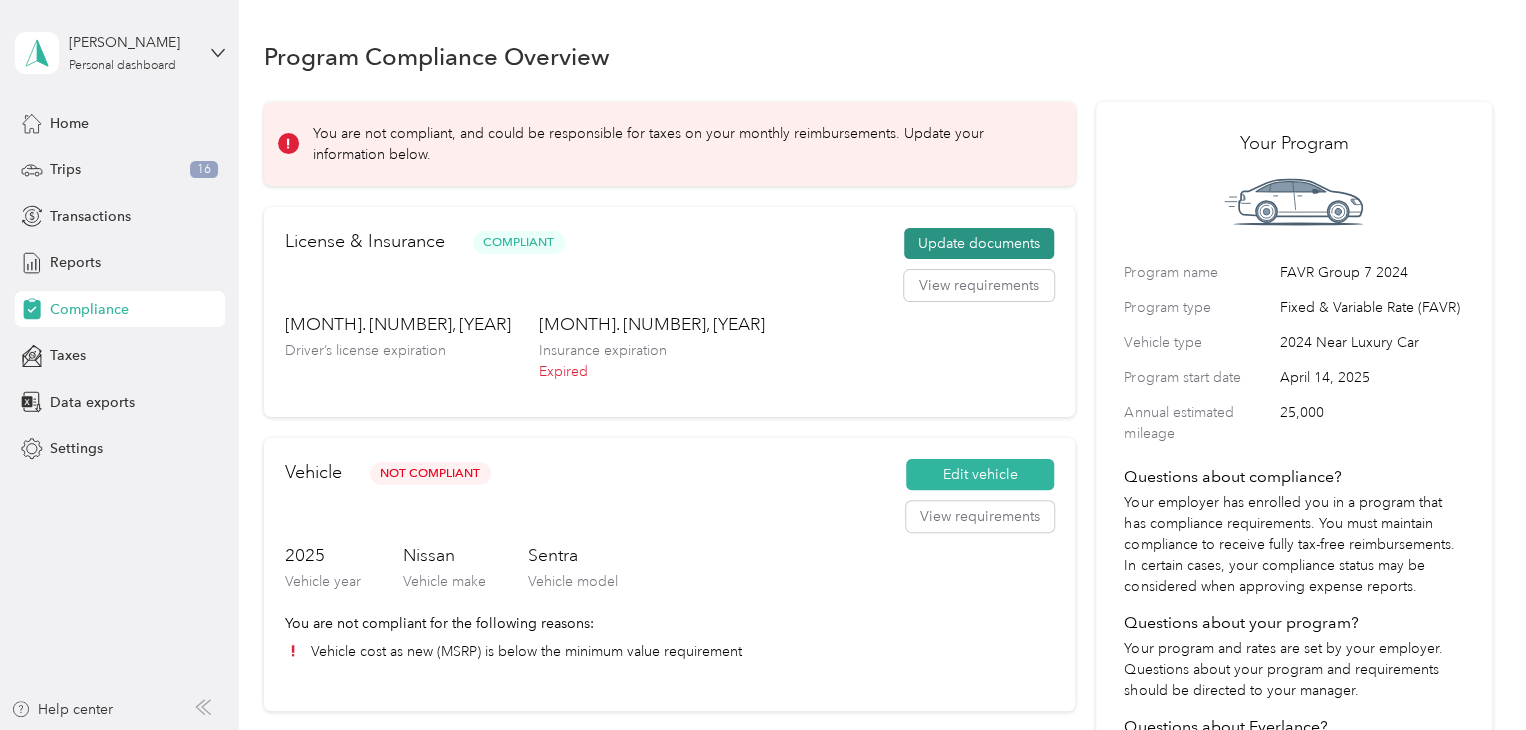 click on "Update documents" at bounding box center (979, 244) 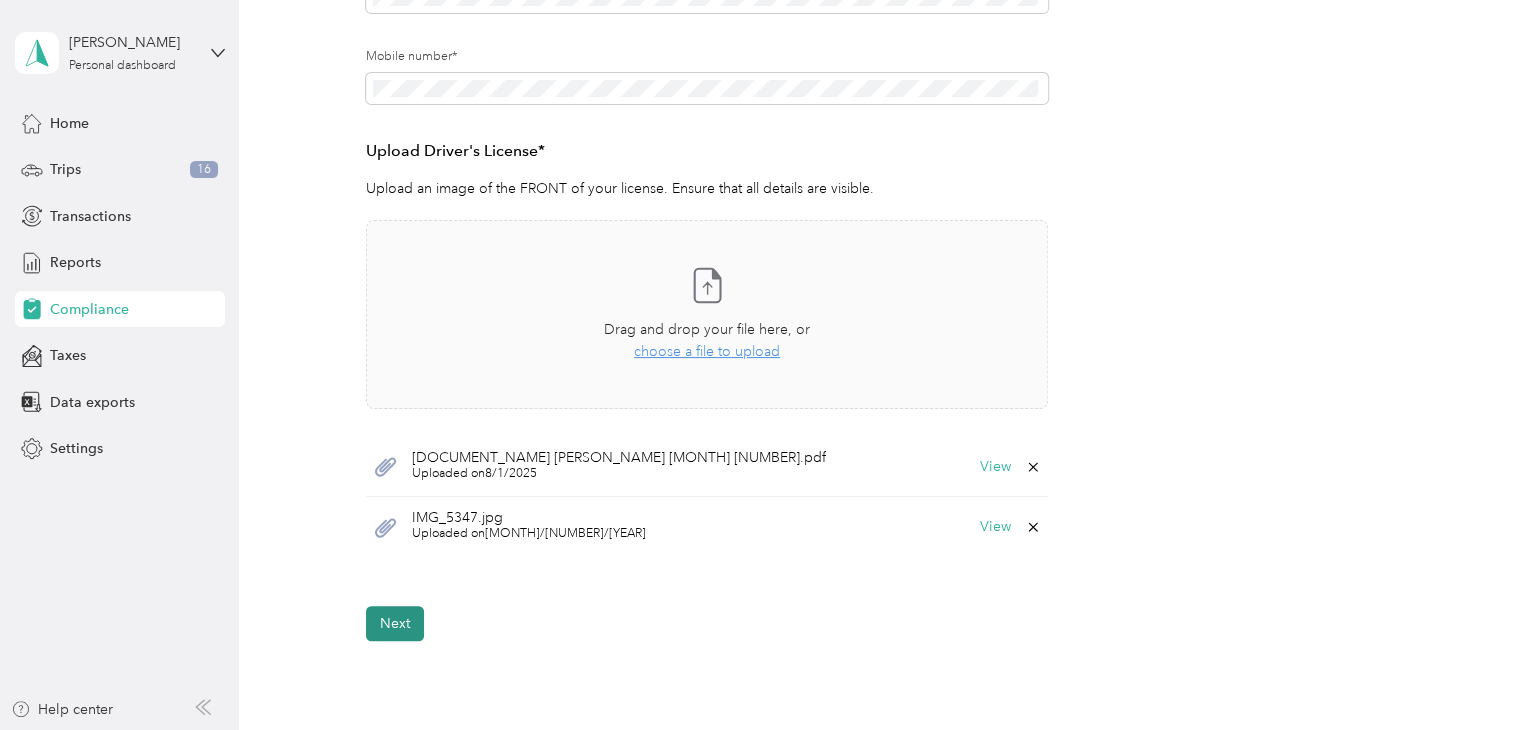 scroll, scrollTop: 400, scrollLeft: 0, axis: vertical 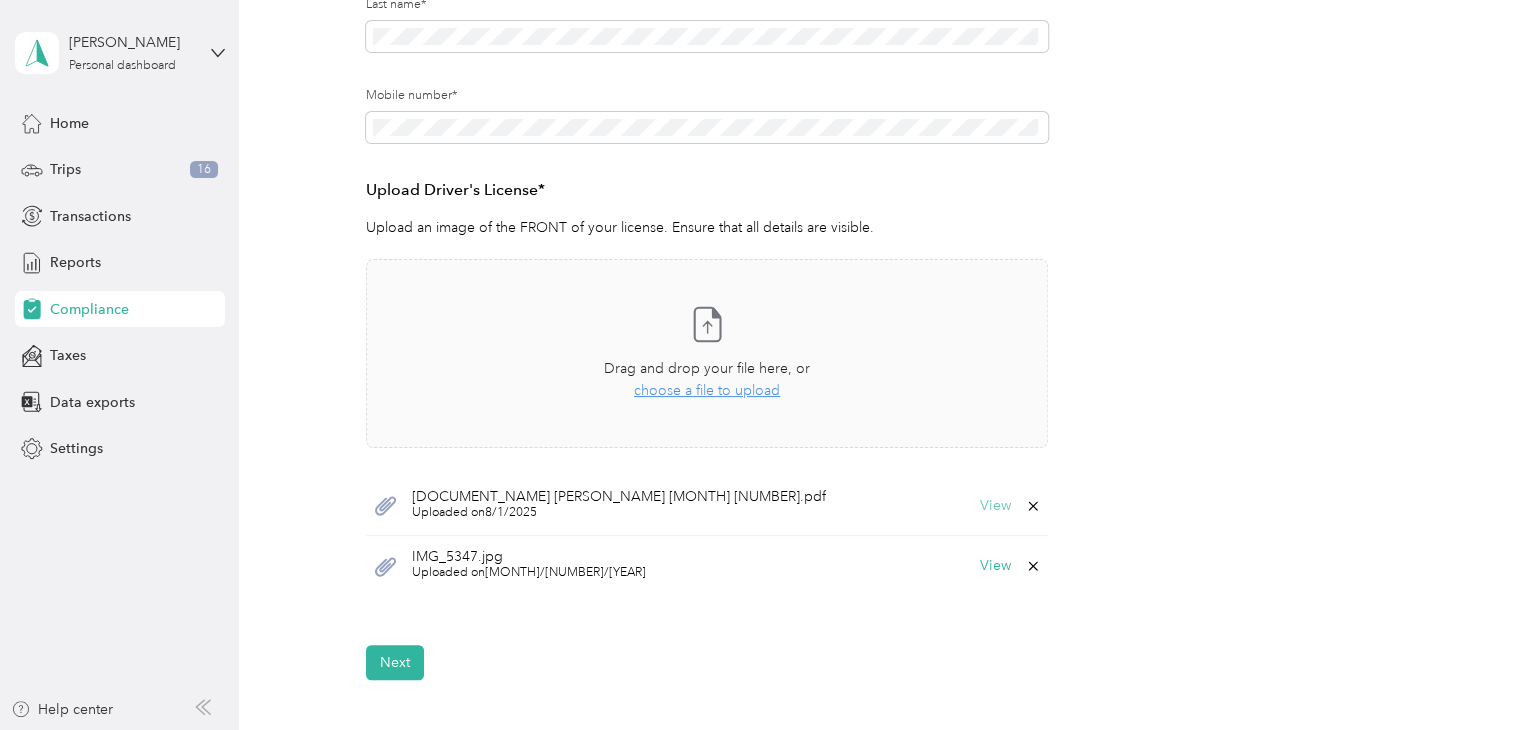 click on "View" at bounding box center [995, 506] 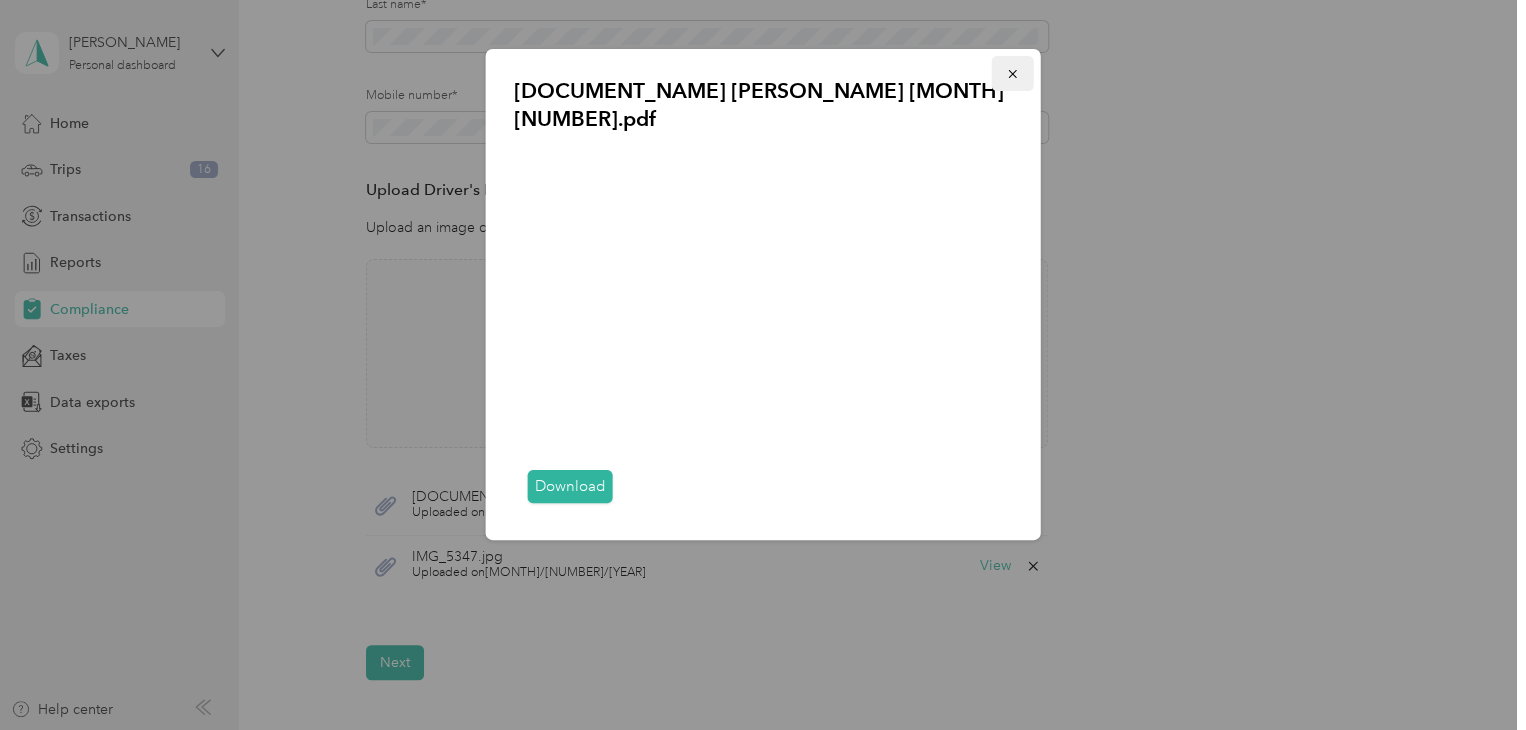 click 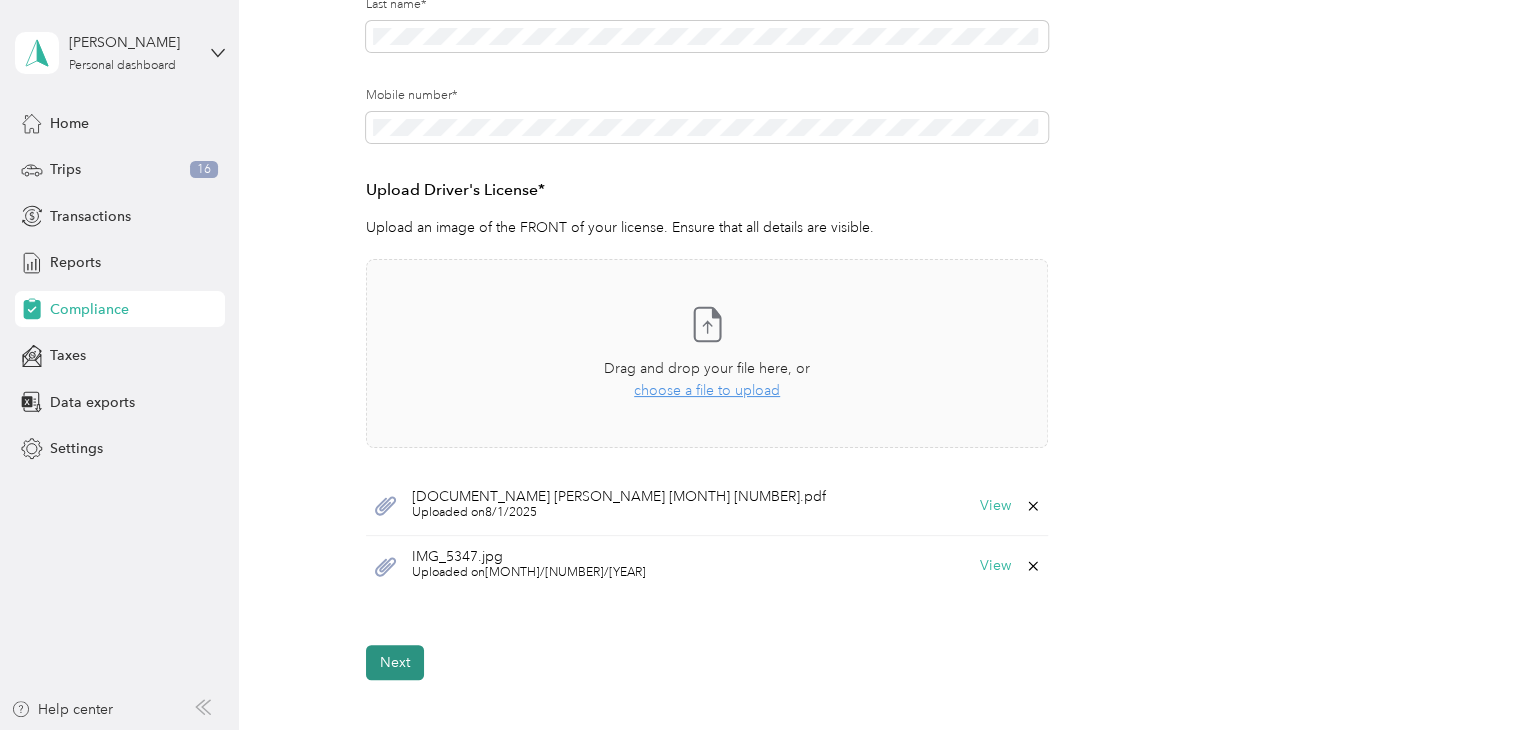 click on "Next" at bounding box center [395, 662] 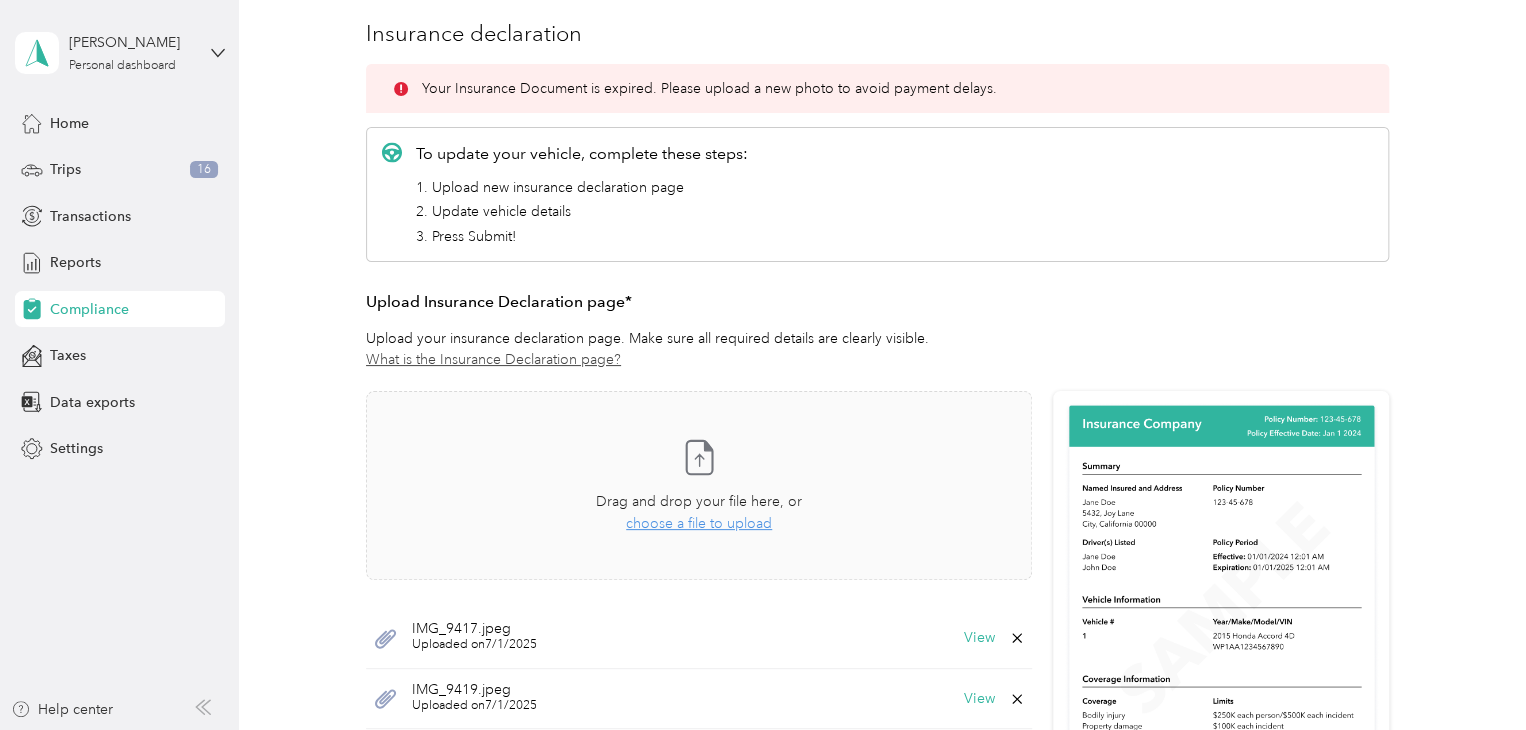 scroll, scrollTop: 624, scrollLeft: 0, axis: vertical 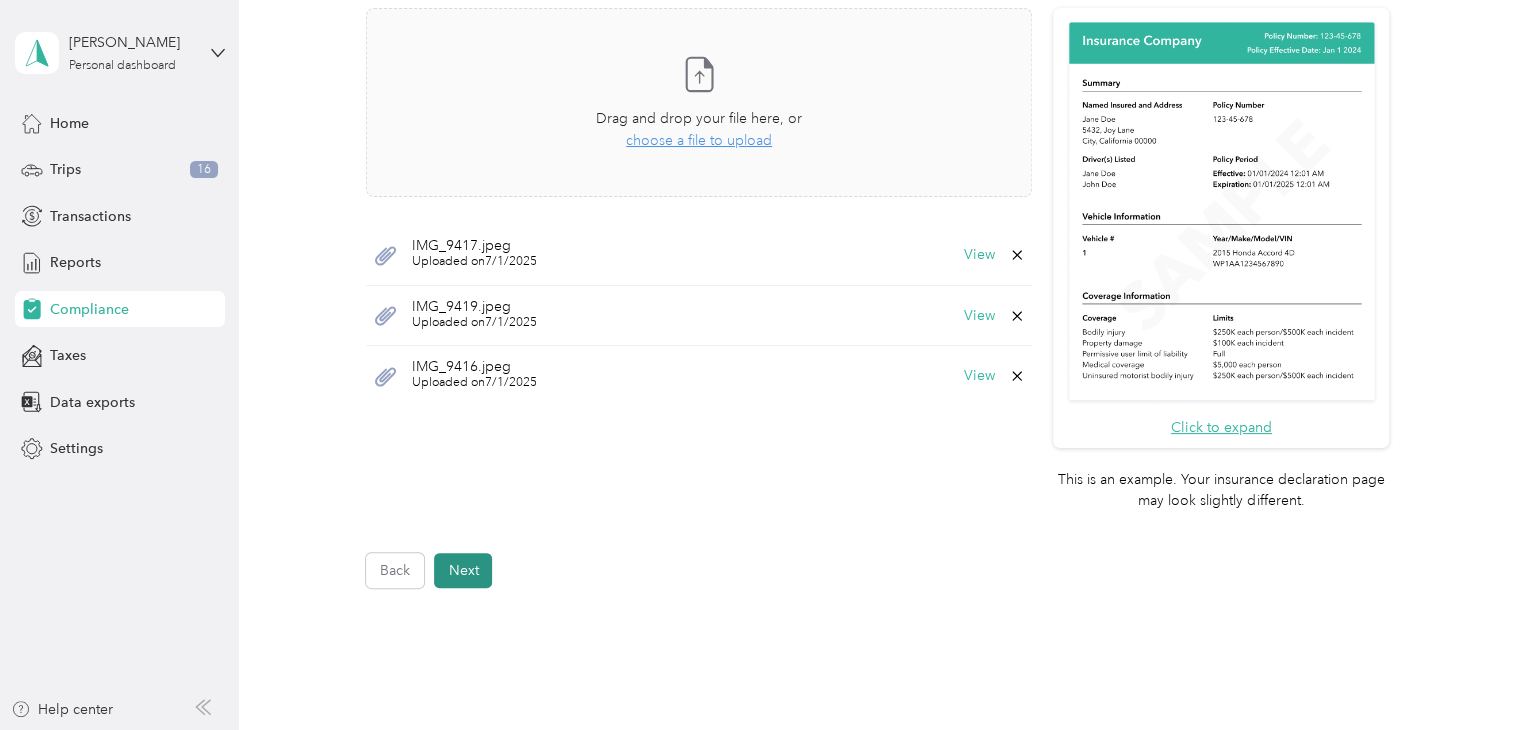 click on "Next" at bounding box center [463, 570] 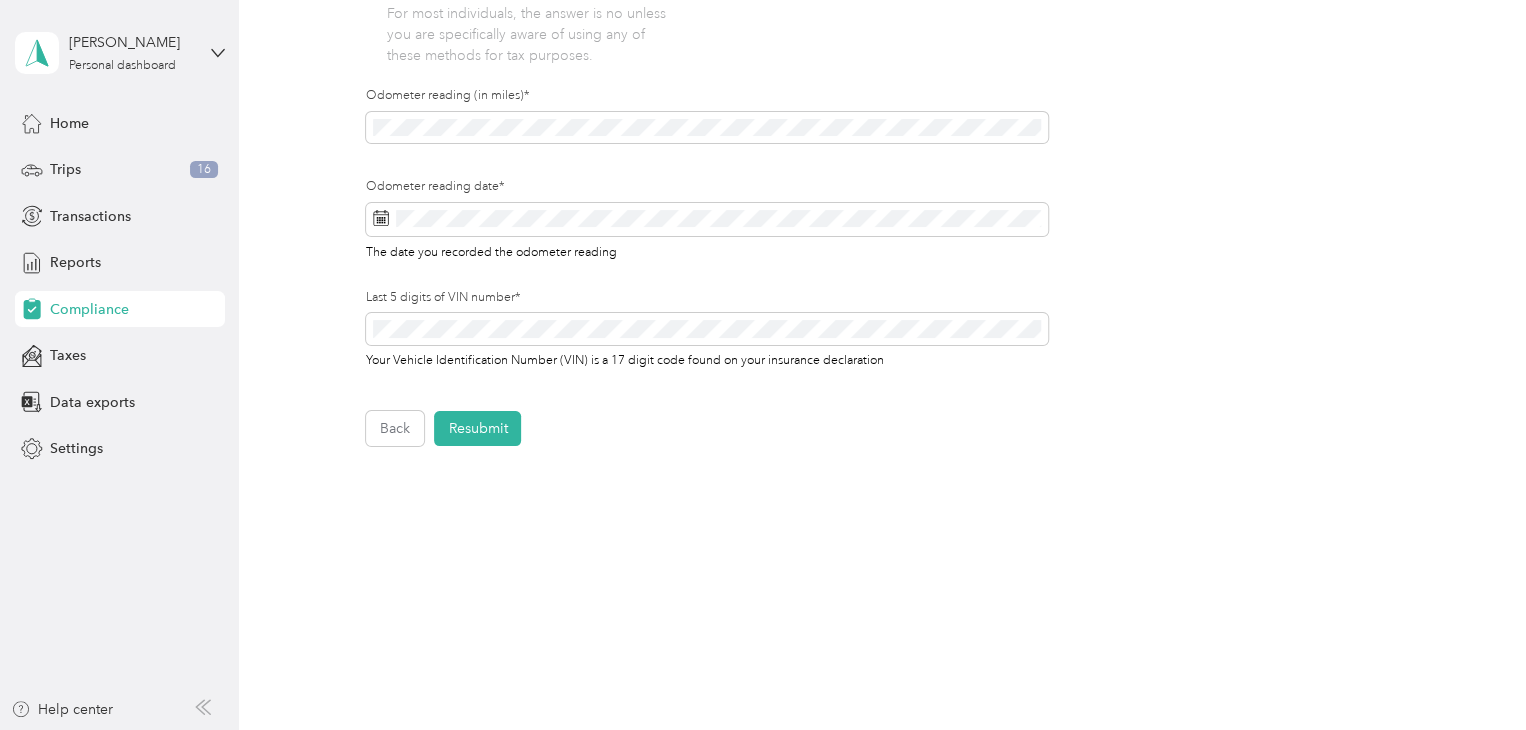 scroll, scrollTop: 484, scrollLeft: 0, axis: vertical 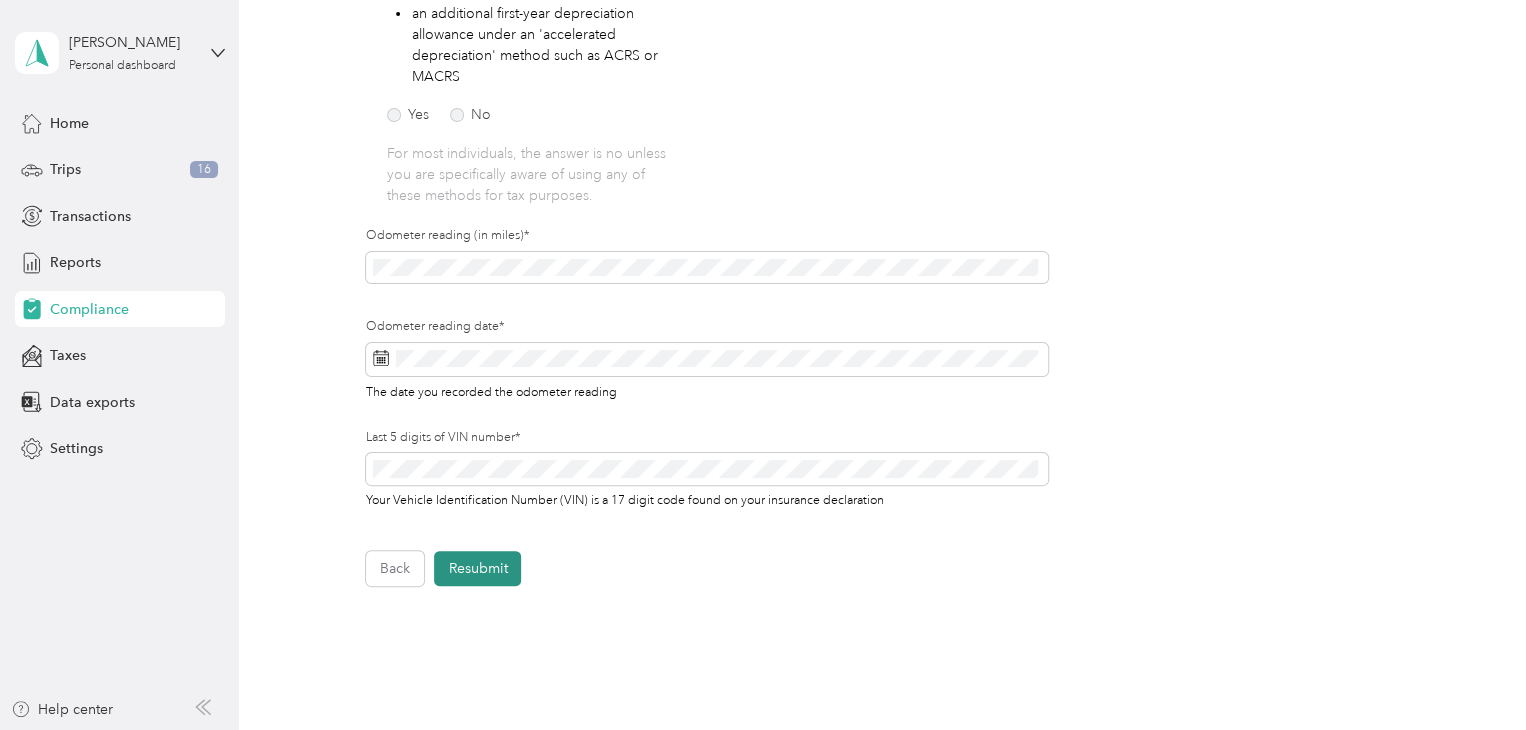 click on "Resubmit" at bounding box center (477, 568) 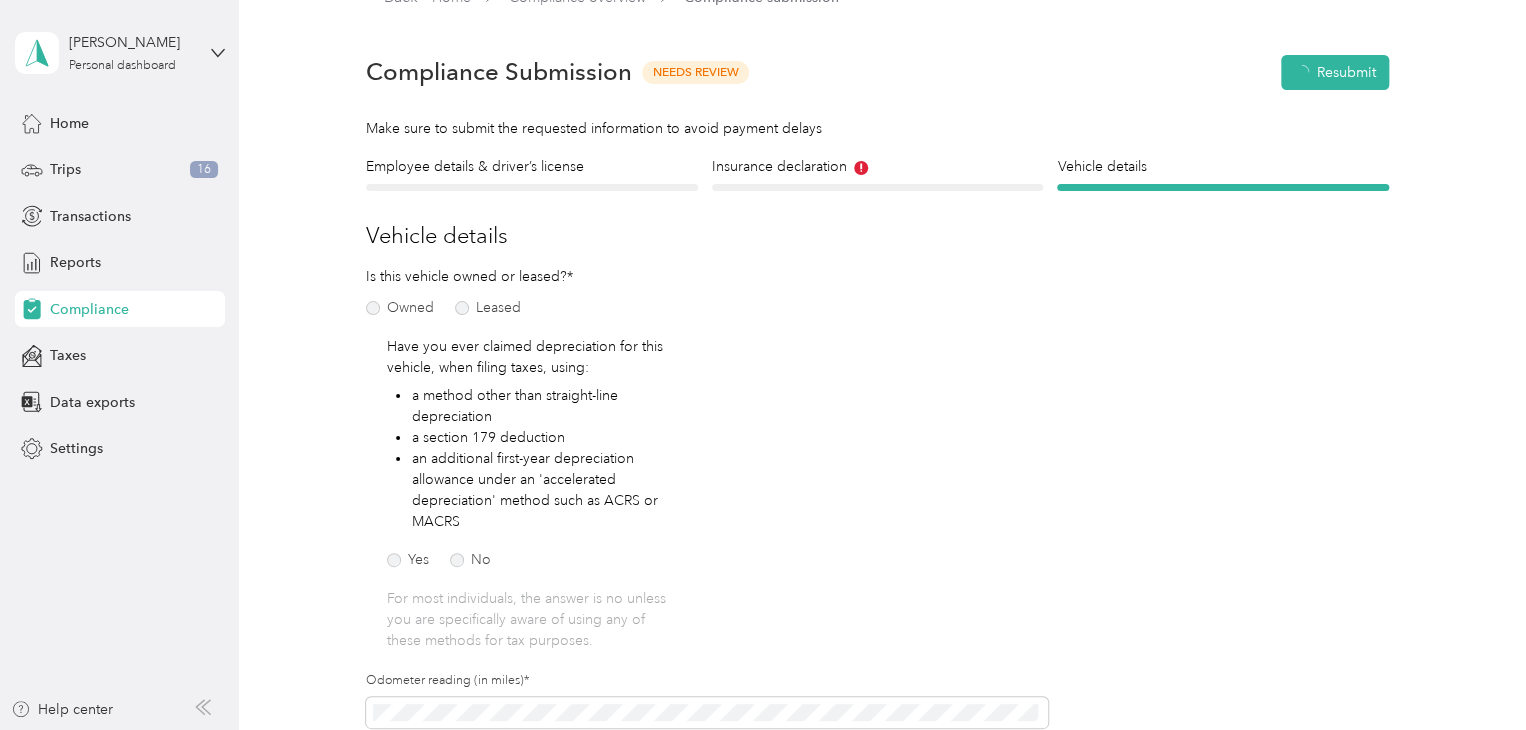 scroll, scrollTop: 24, scrollLeft: 0, axis: vertical 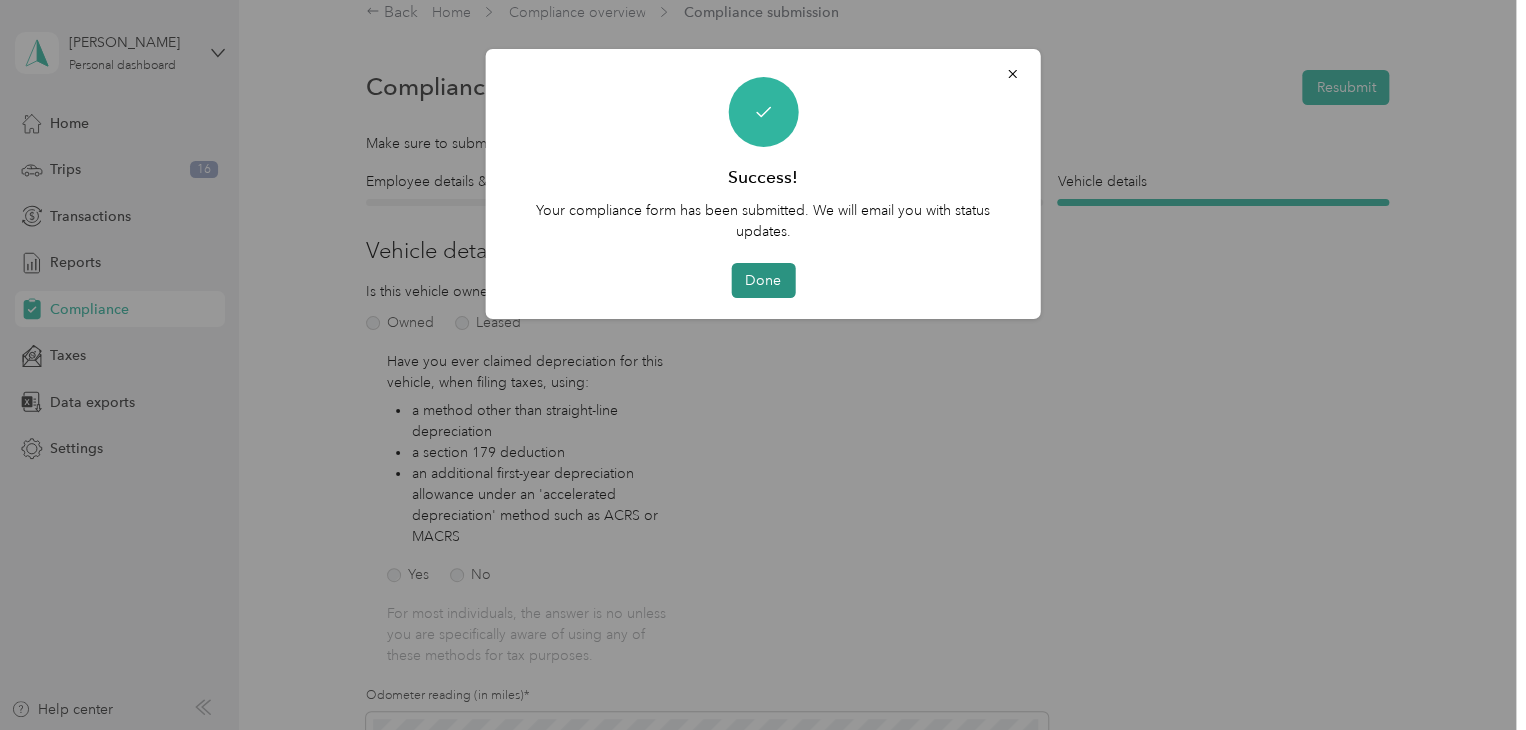 click on "Done" at bounding box center [763, 280] 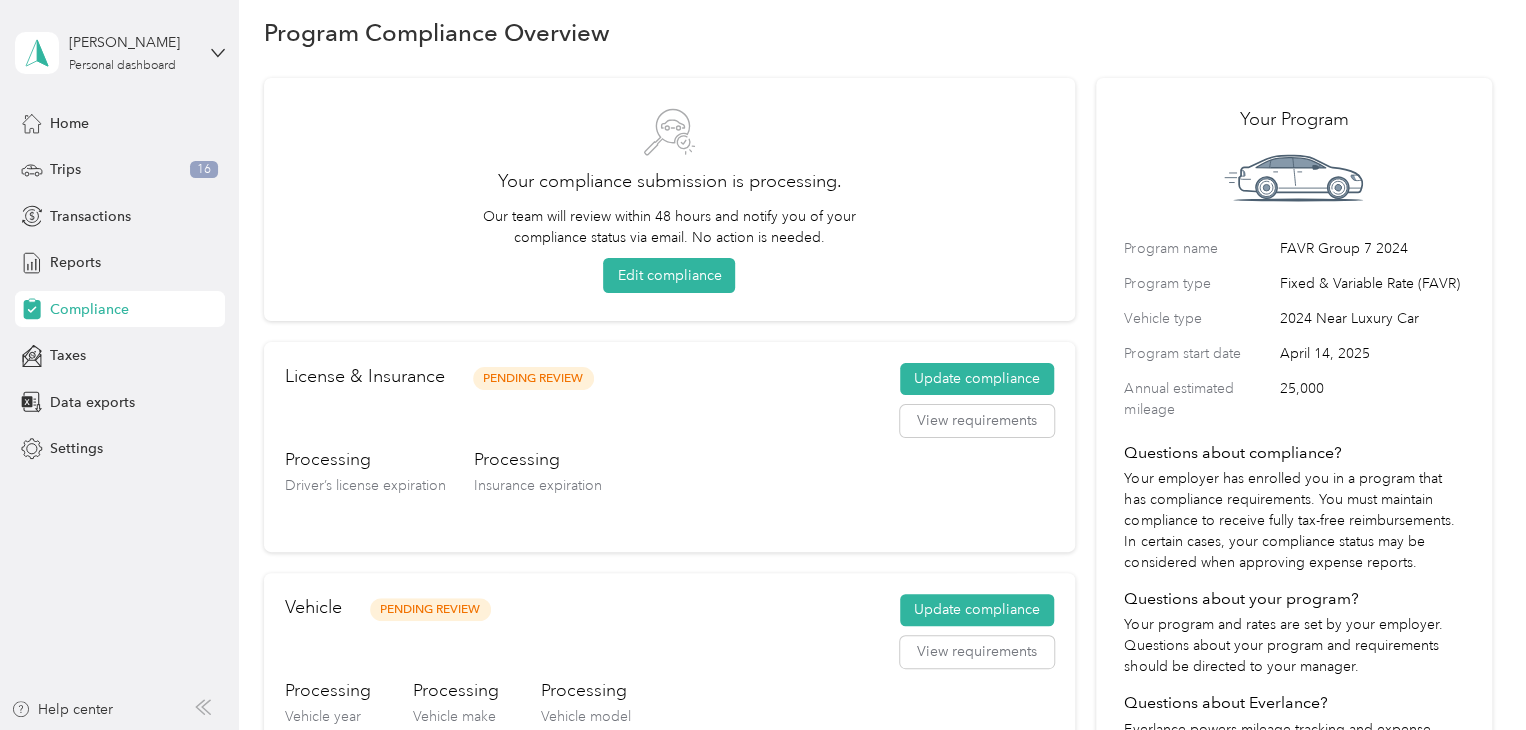 click on "Processing" at bounding box center (538, 459) 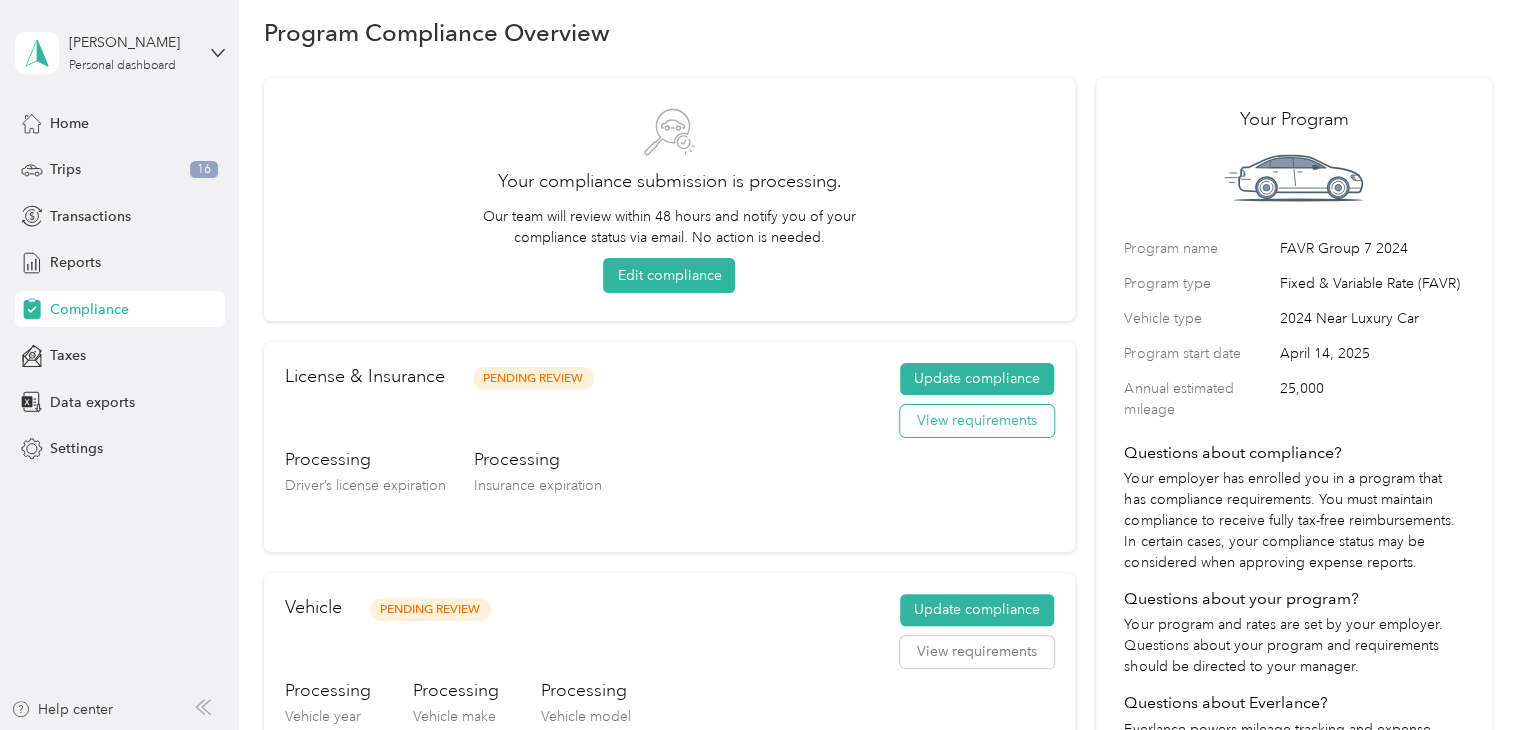 click on "View requirements" at bounding box center [977, 421] 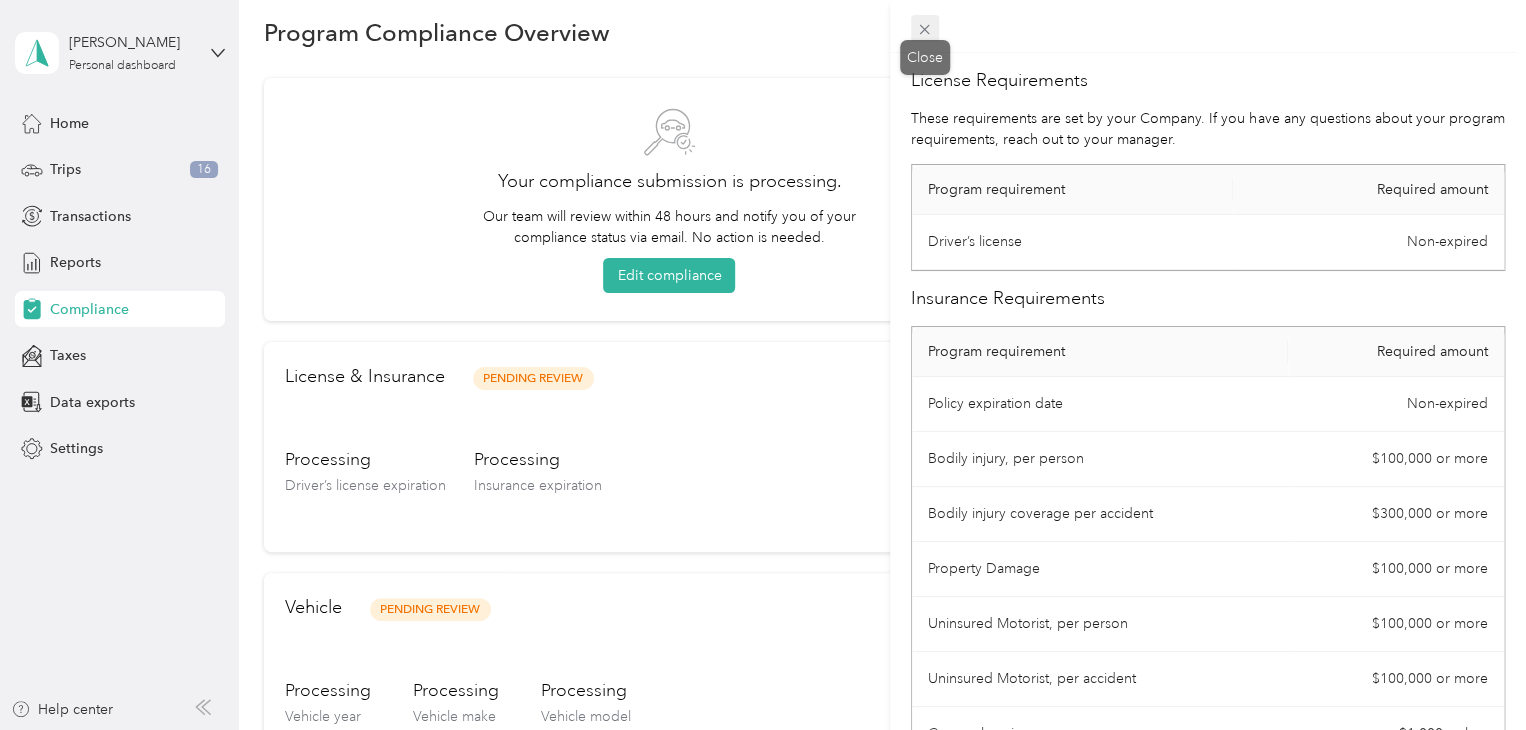 click 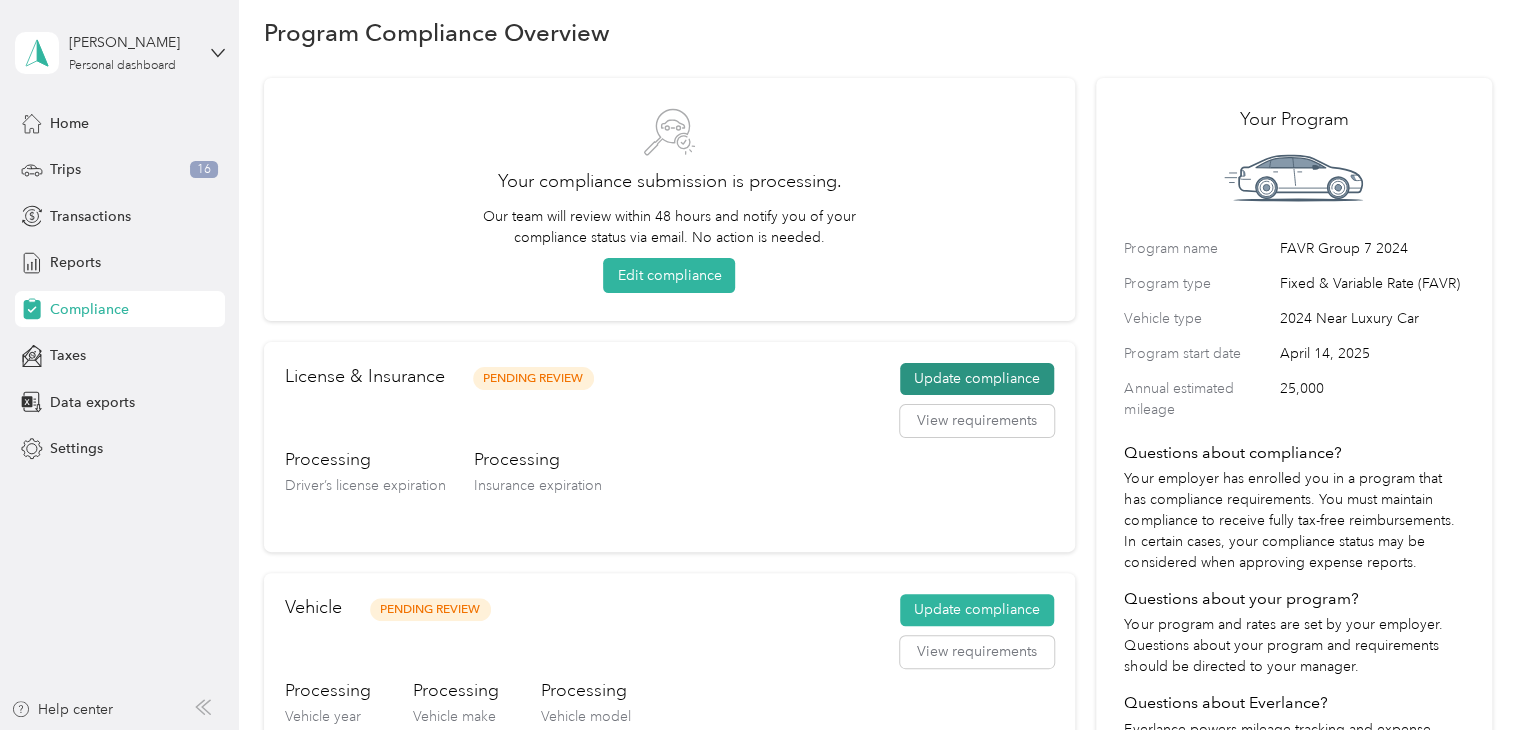 click on "Update compliance" at bounding box center (977, 379) 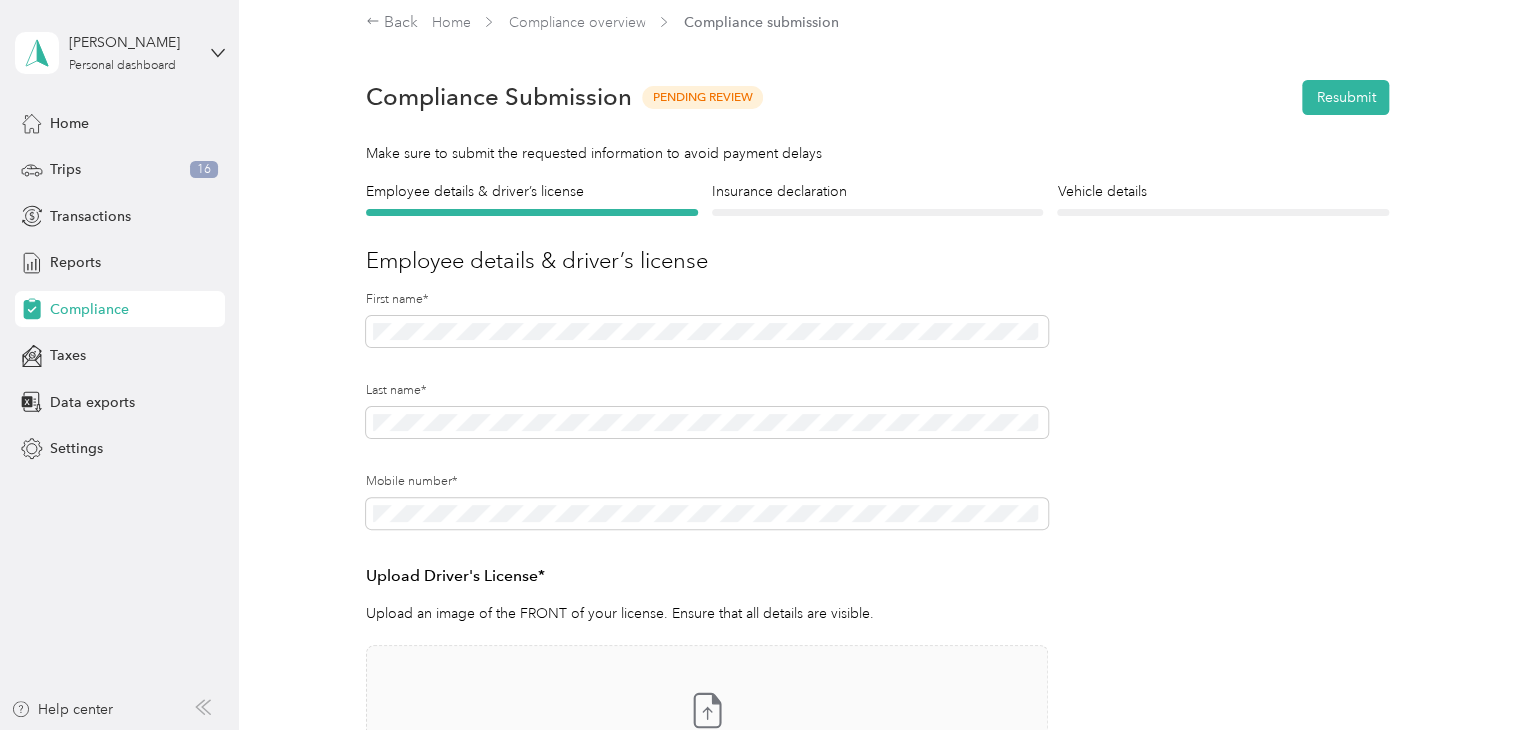 scroll, scrollTop: 0, scrollLeft: 0, axis: both 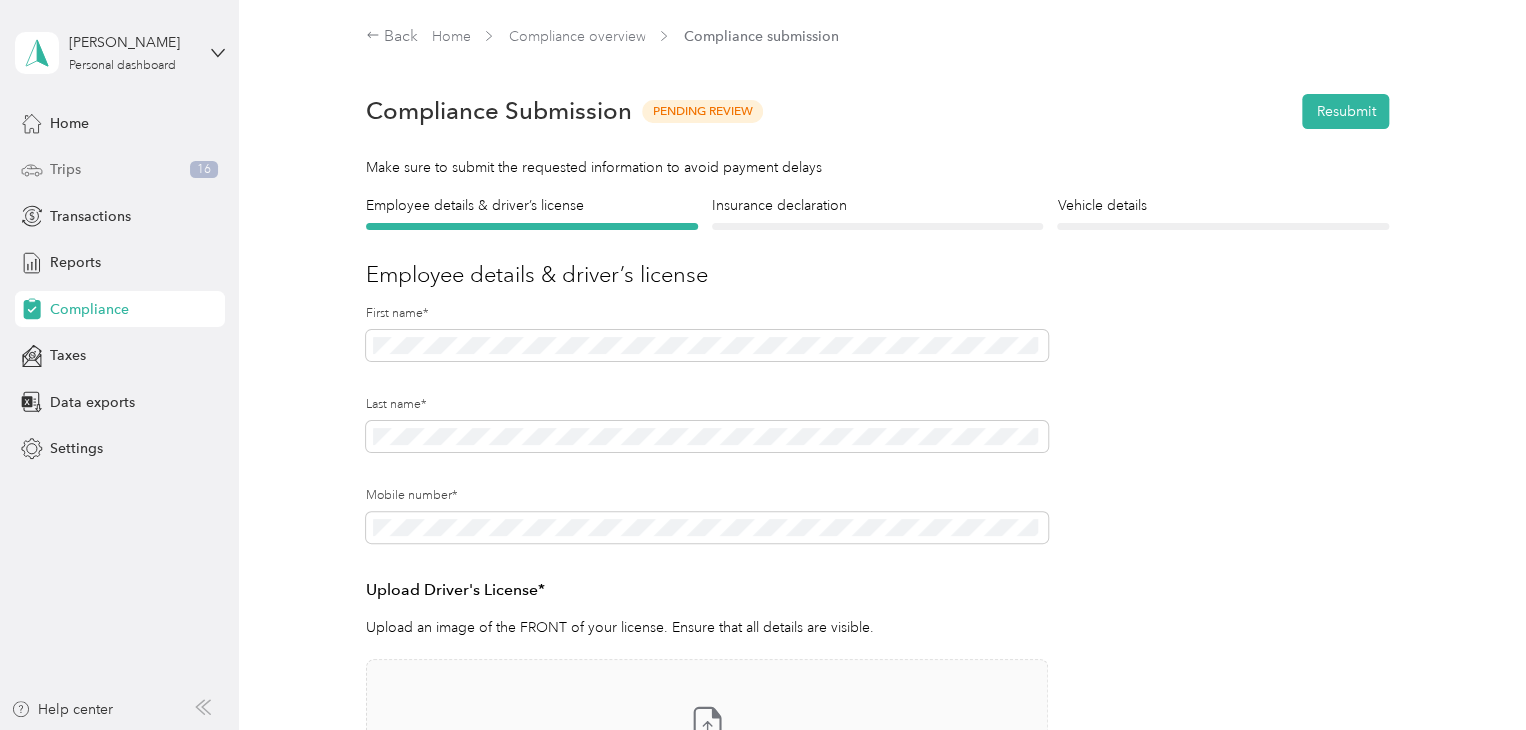 click on "Trips 16" at bounding box center [120, 170] 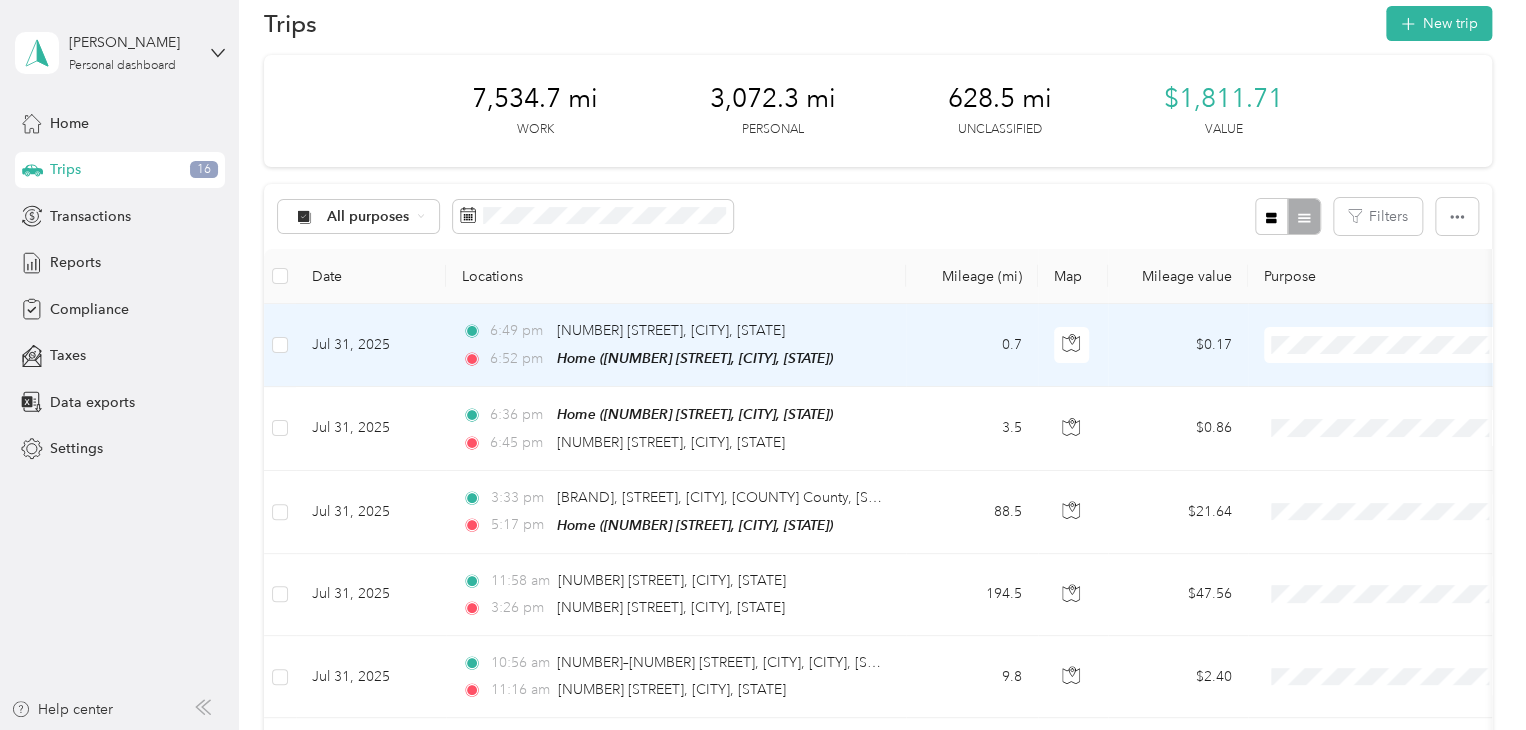 scroll, scrollTop: 0, scrollLeft: 0, axis: both 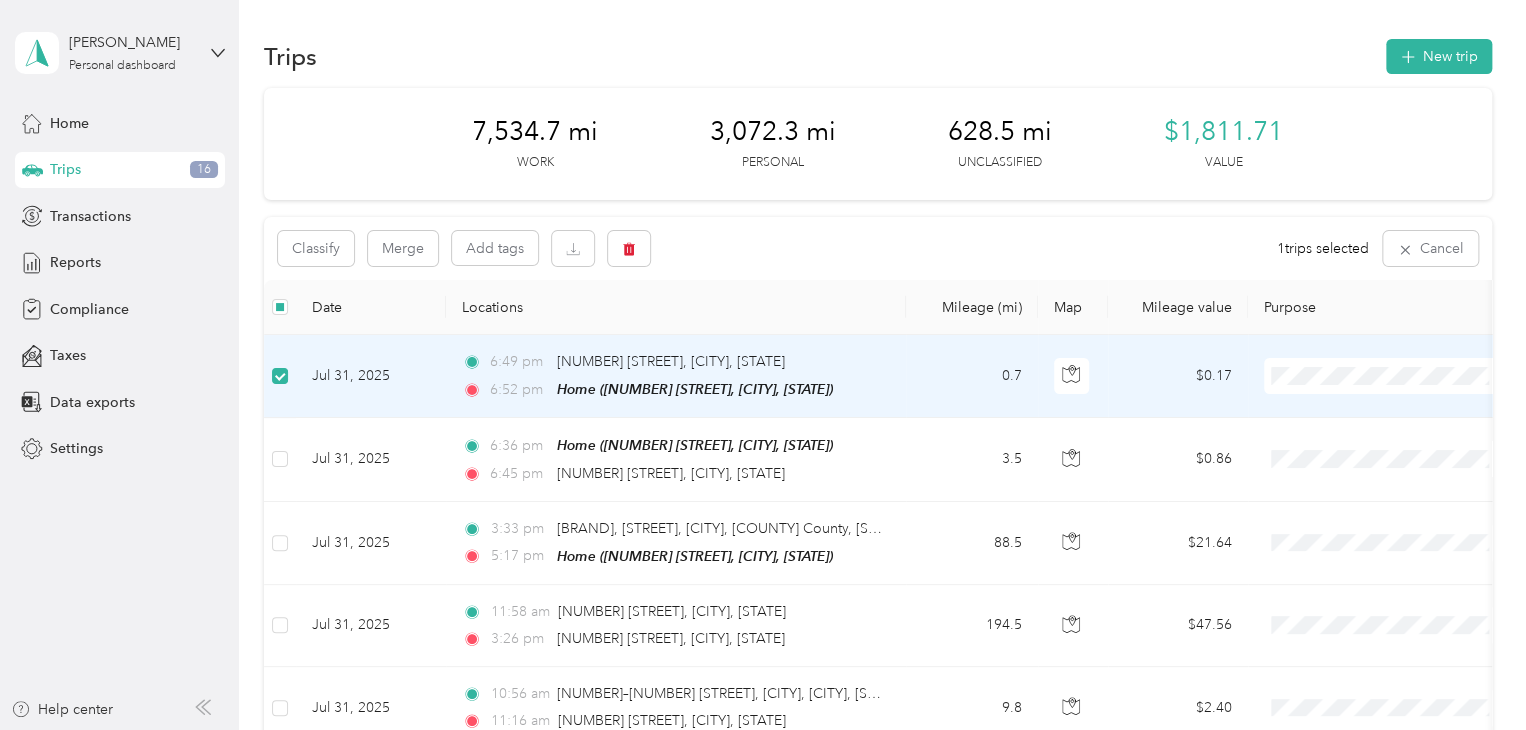 click on "Personal" at bounding box center [1388, 445] 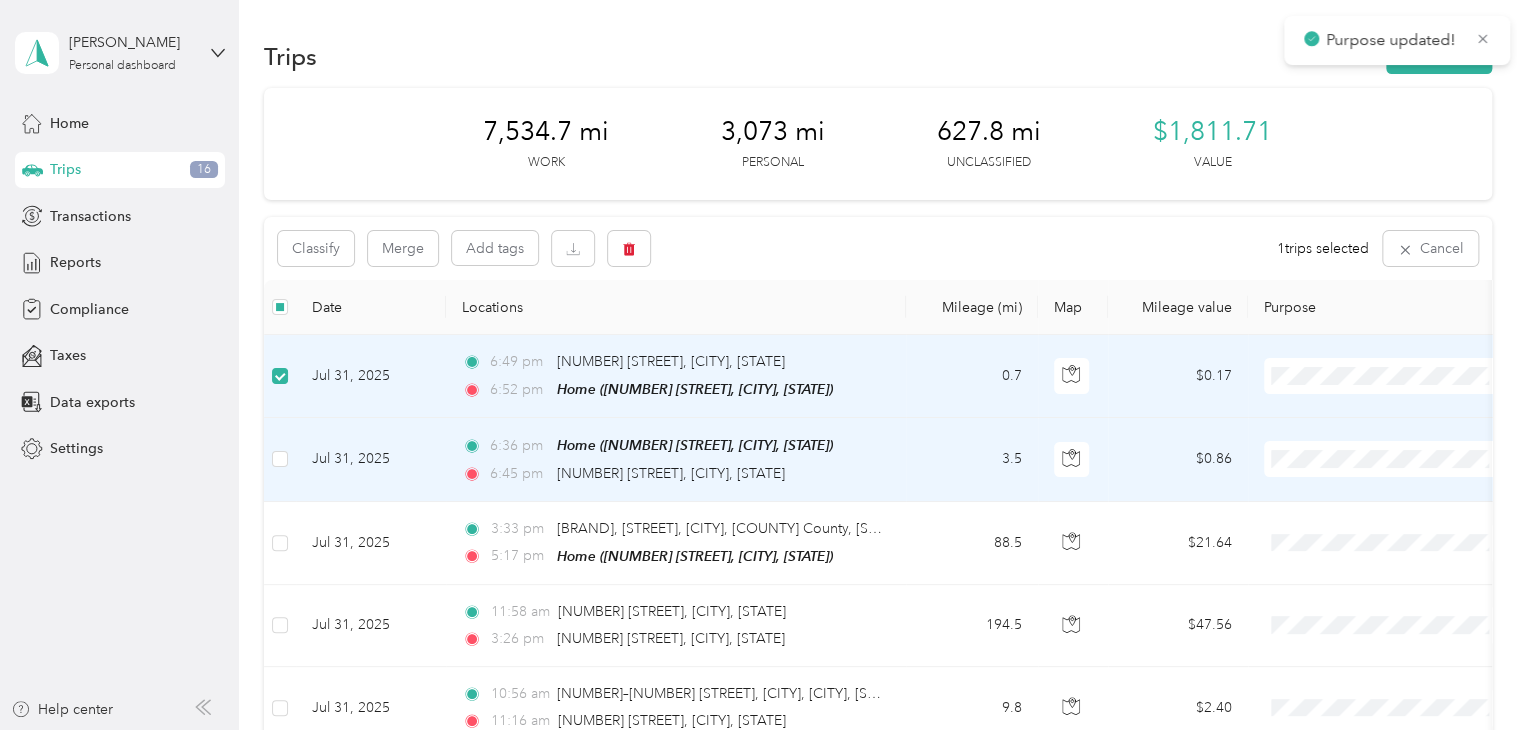 click on "Personal" at bounding box center [1405, 529] 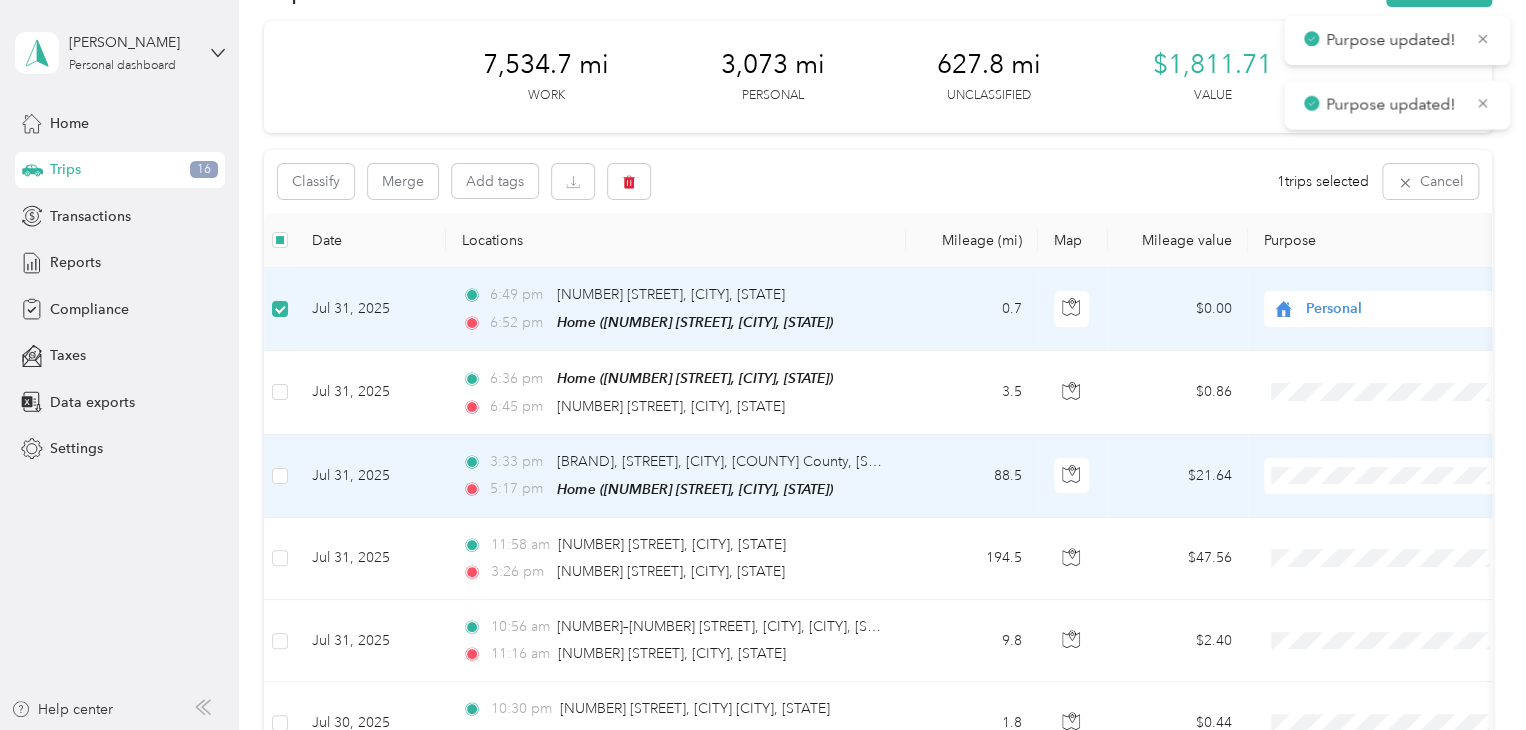 scroll, scrollTop: 100, scrollLeft: 0, axis: vertical 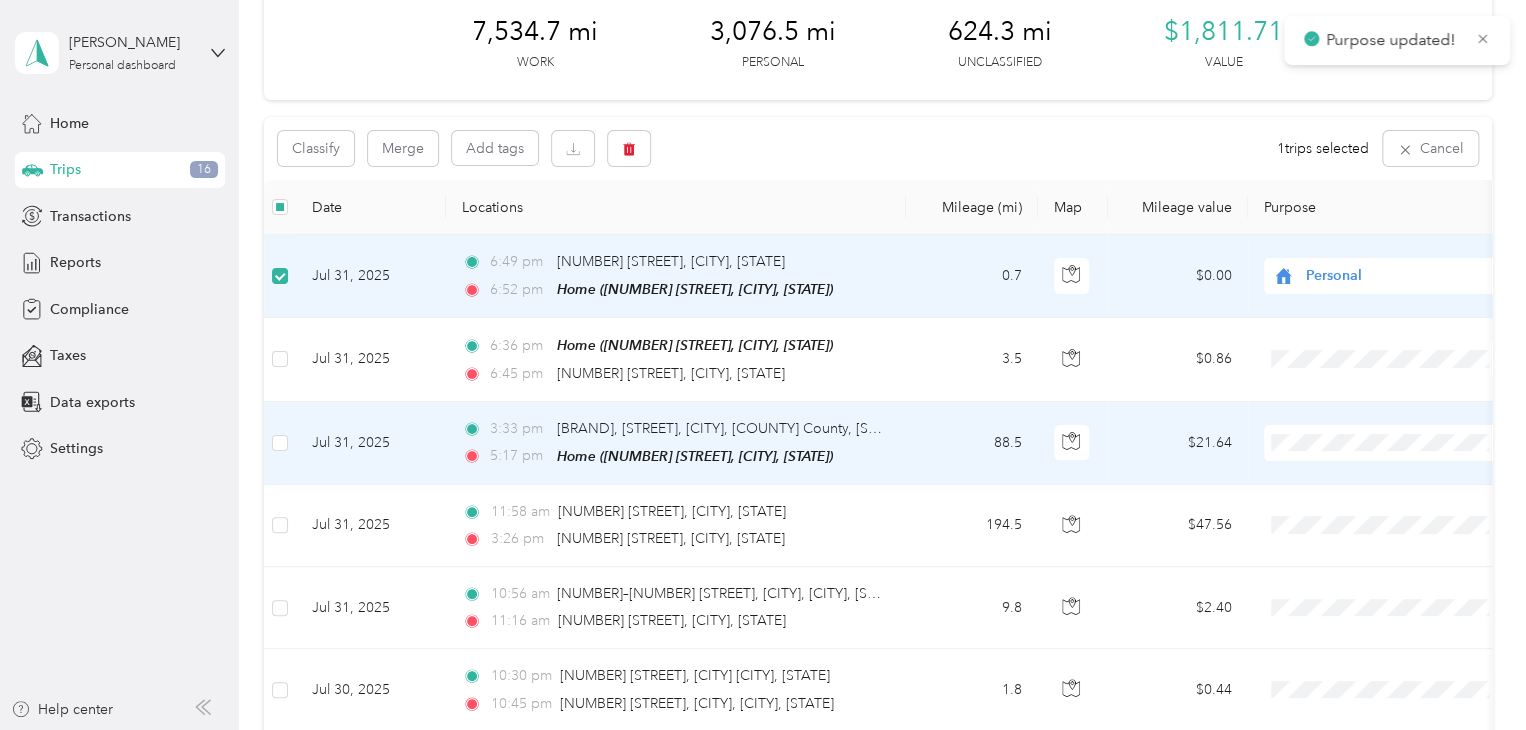 click at bounding box center (1388, 443) 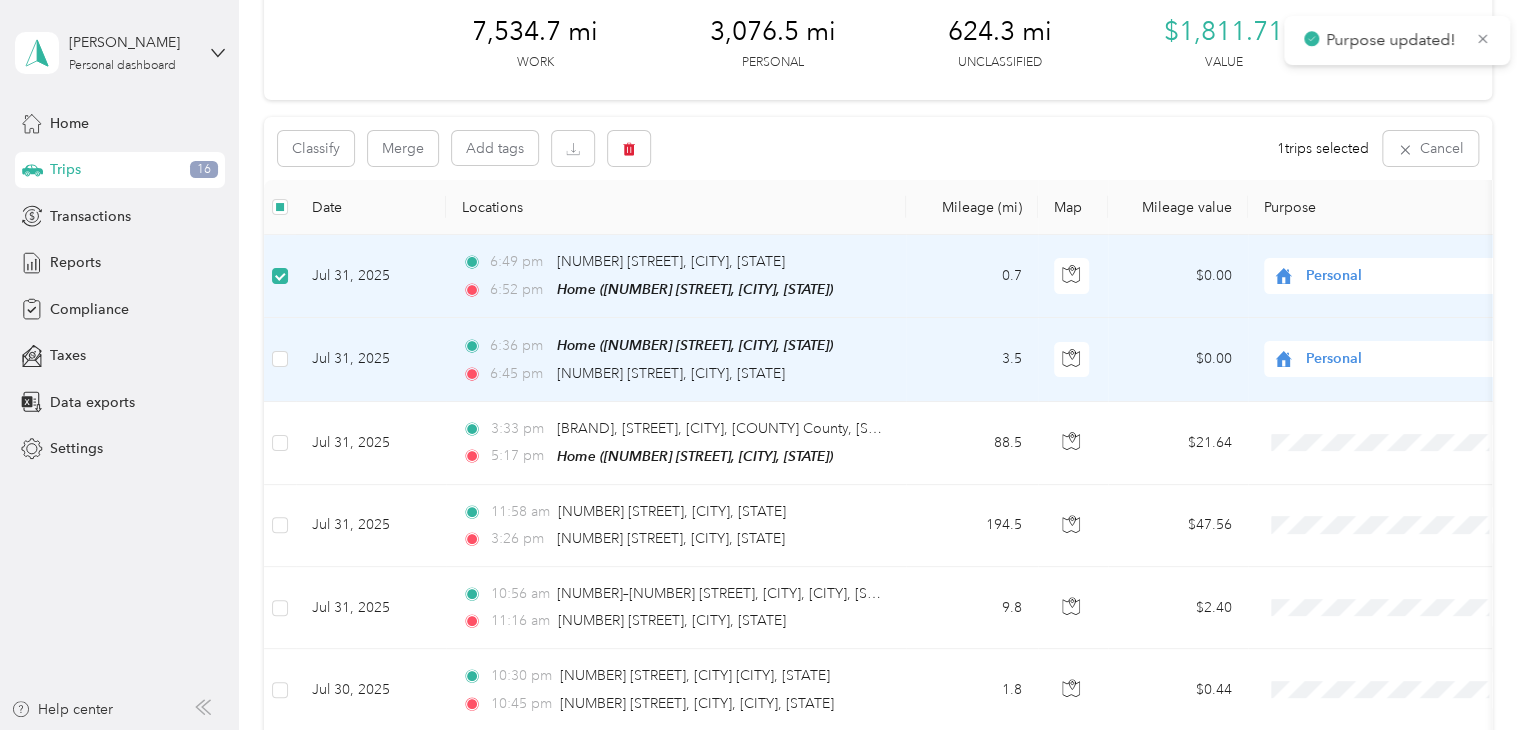 click on "Personal" at bounding box center (1388, 359) 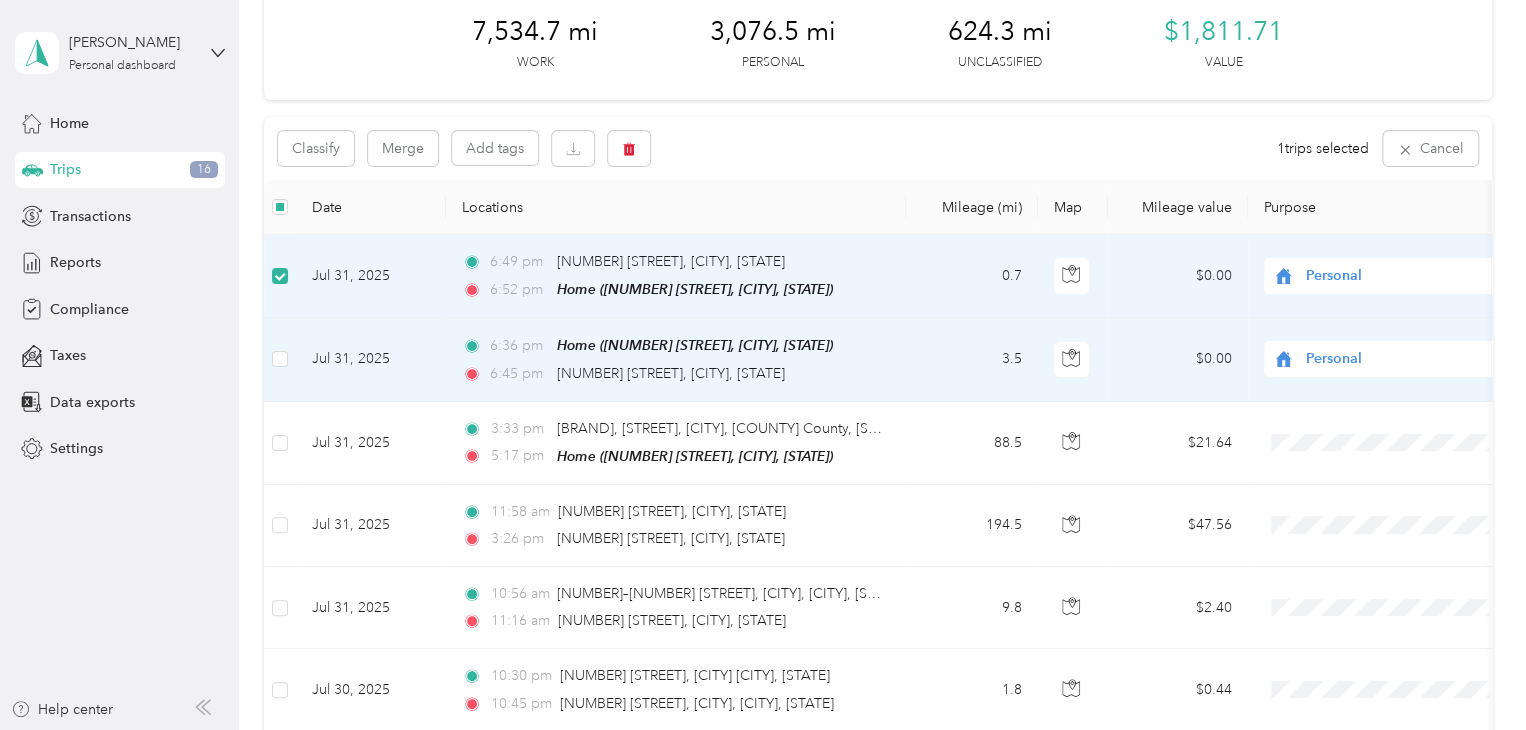 click on "Personal" at bounding box center (1394, 429) 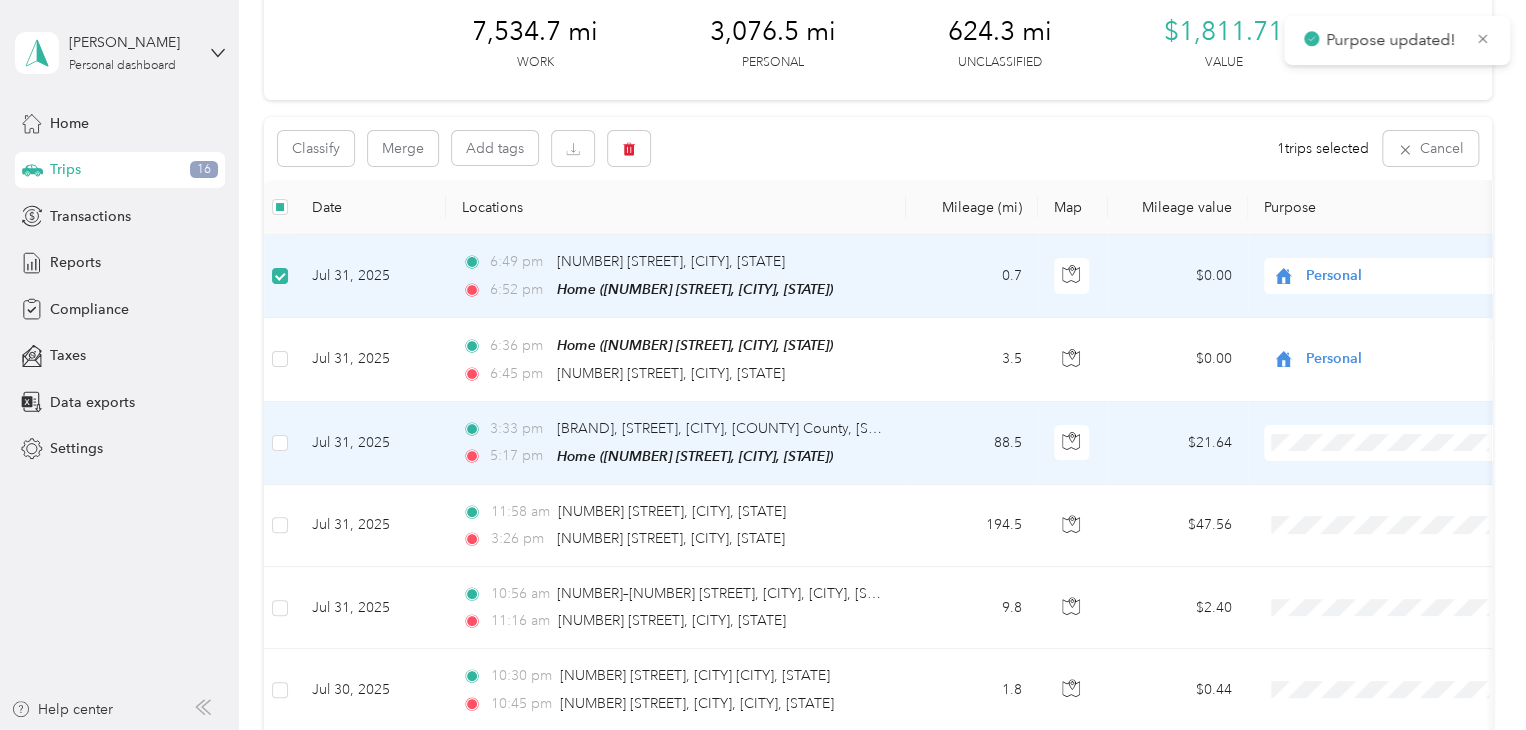 click on "Personal" at bounding box center (1405, 509) 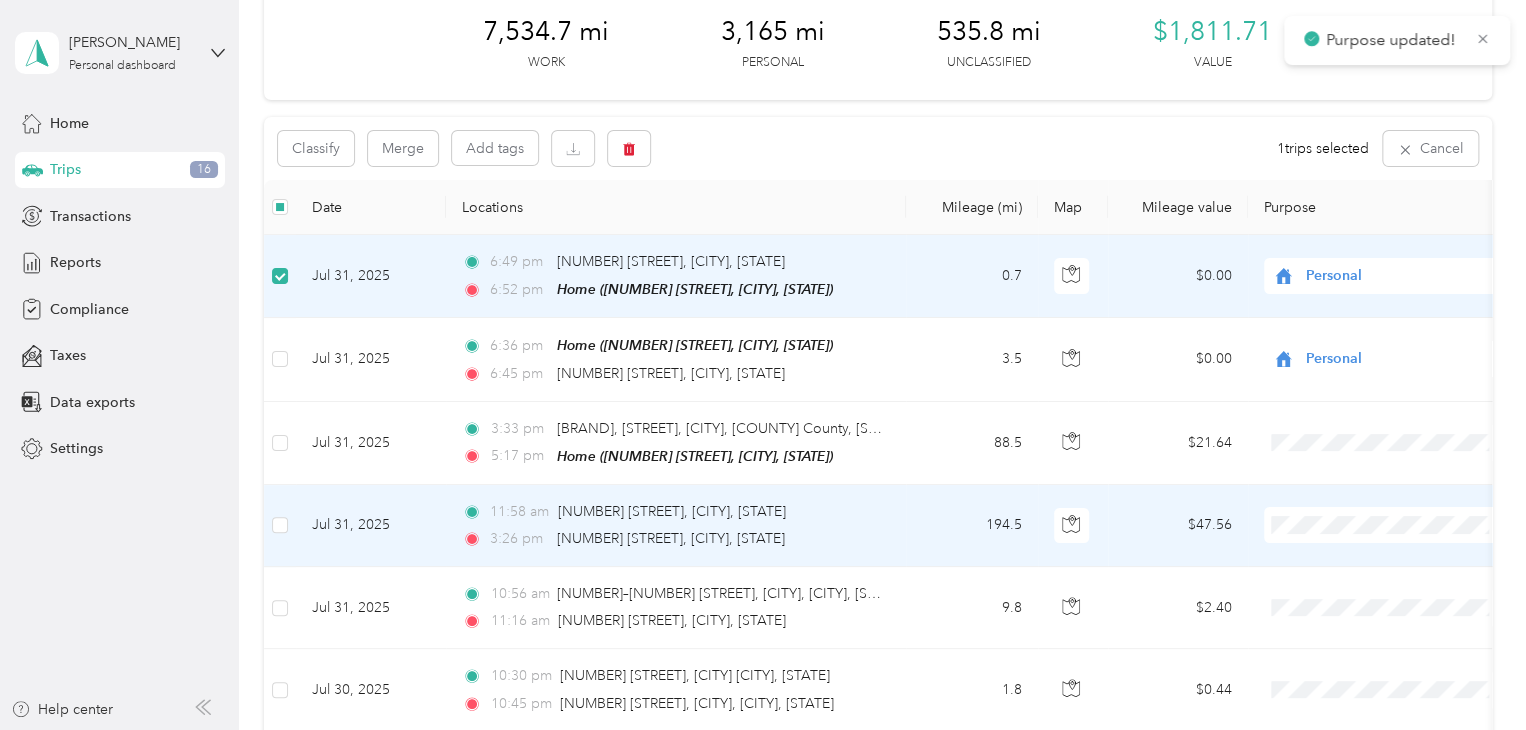 click at bounding box center (1388, 525) 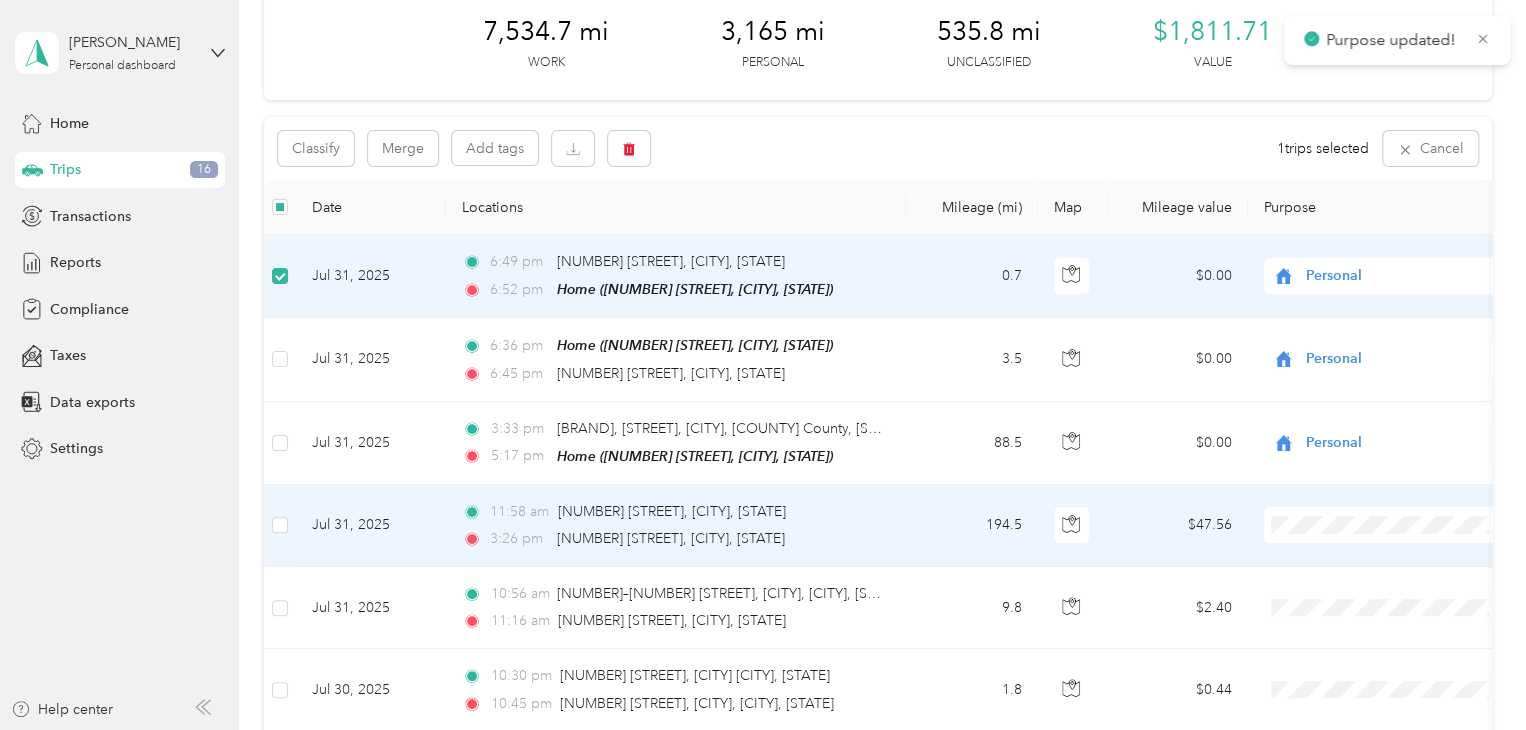click on "Personal" at bounding box center (1405, 593) 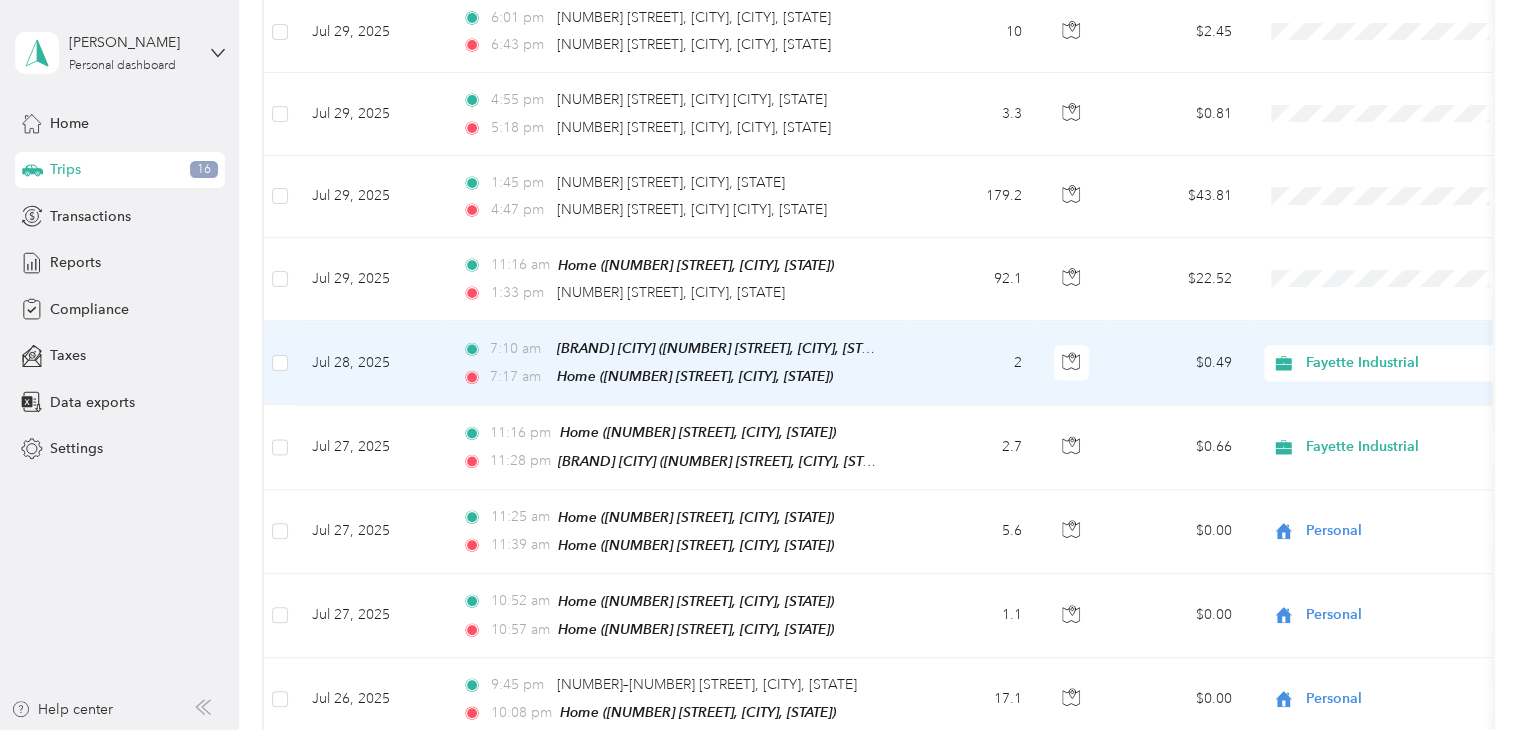scroll, scrollTop: 1300, scrollLeft: 0, axis: vertical 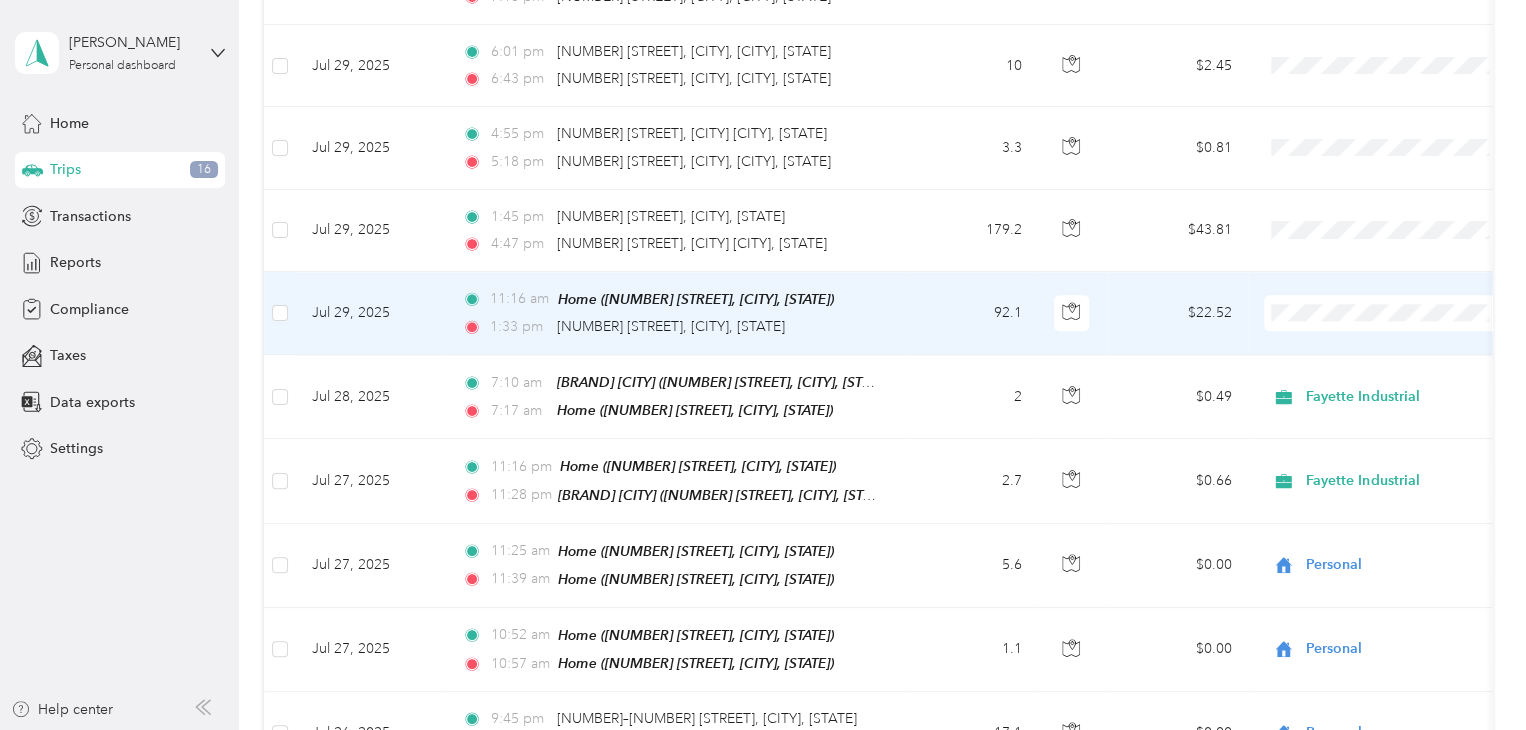 click on "Personal" at bounding box center (1405, 377) 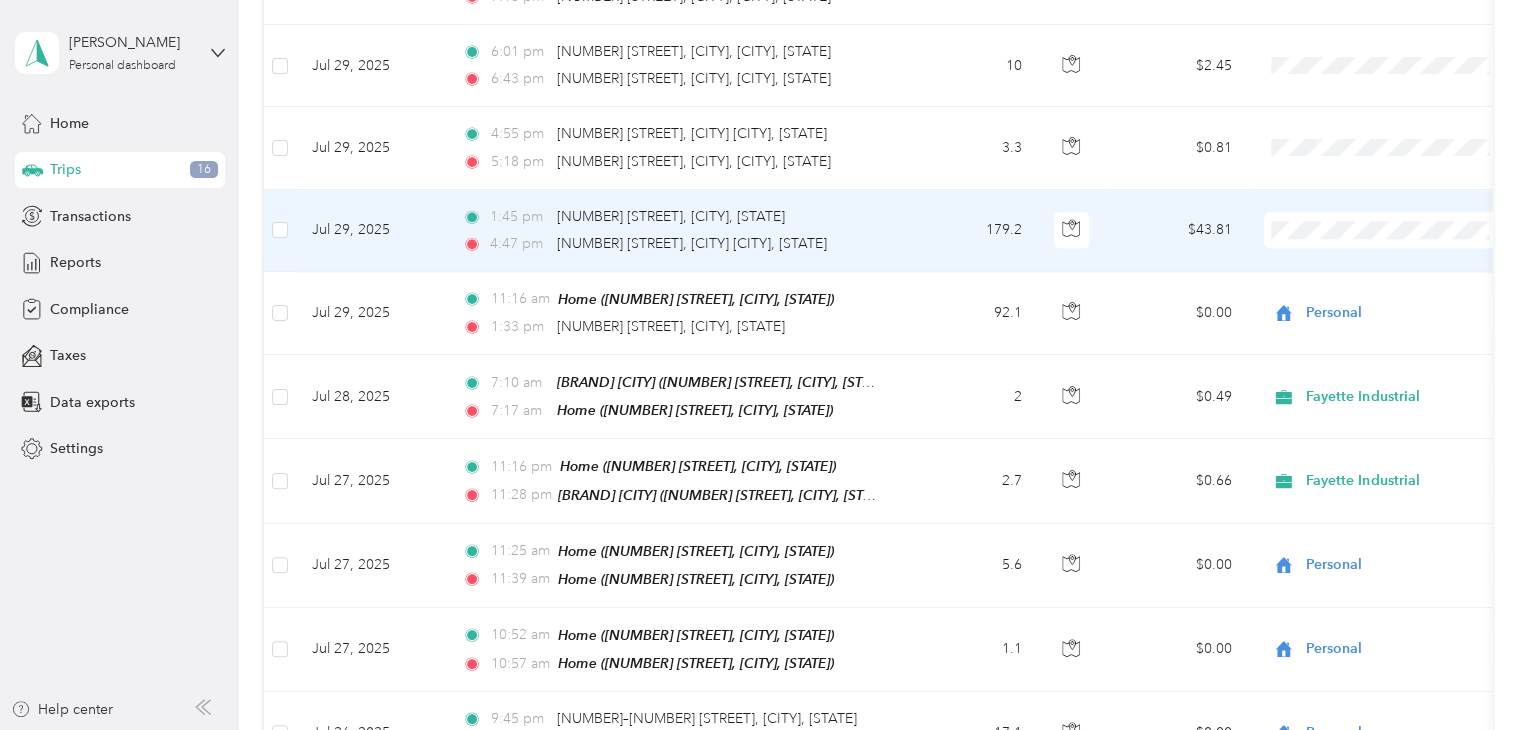 click on "Personal" at bounding box center [1388, 296] 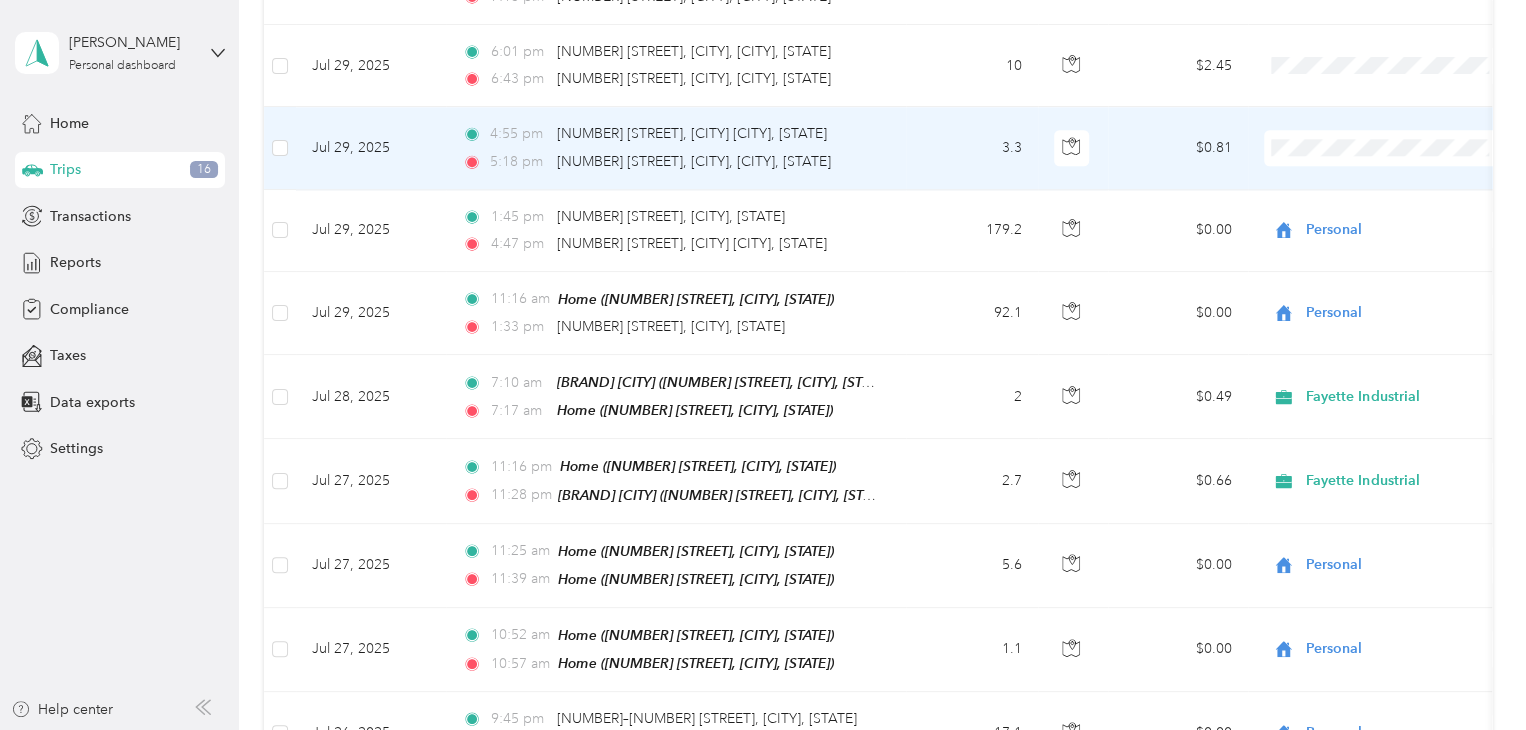 click on "Personal" at bounding box center (1405, 214) 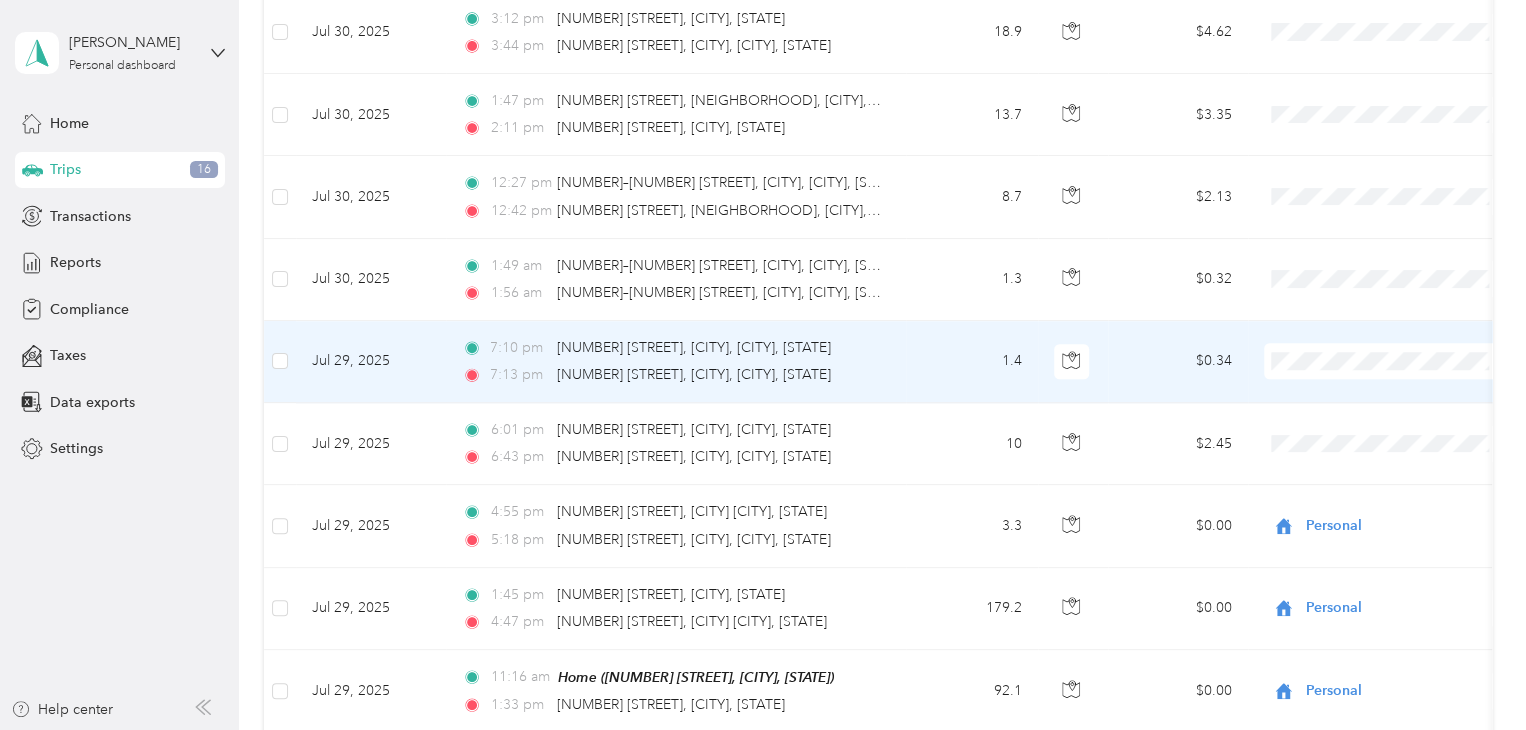 scroll, scrollTop: 900, scrollLeft: 0, axis: vertical 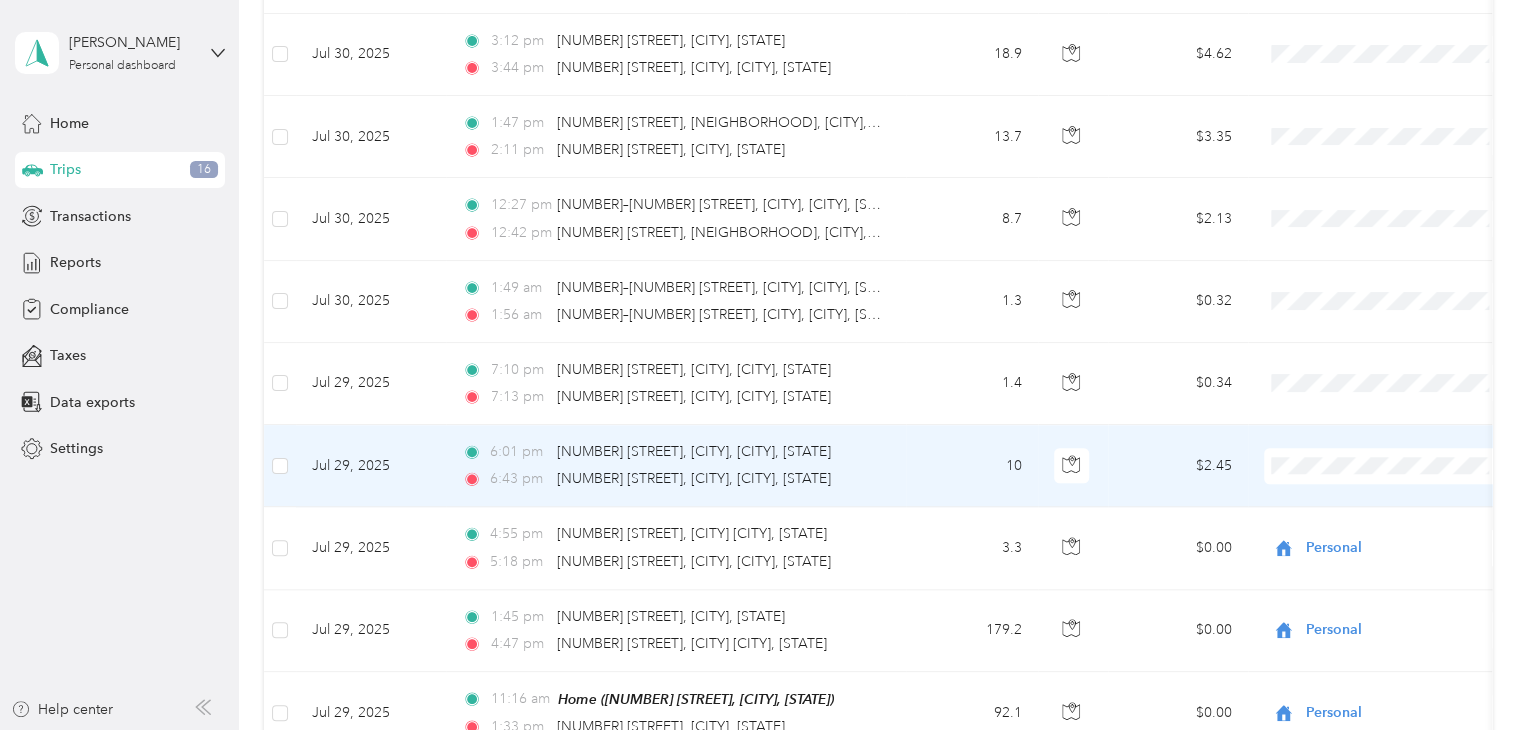 click at bounding box center [1388, 466] 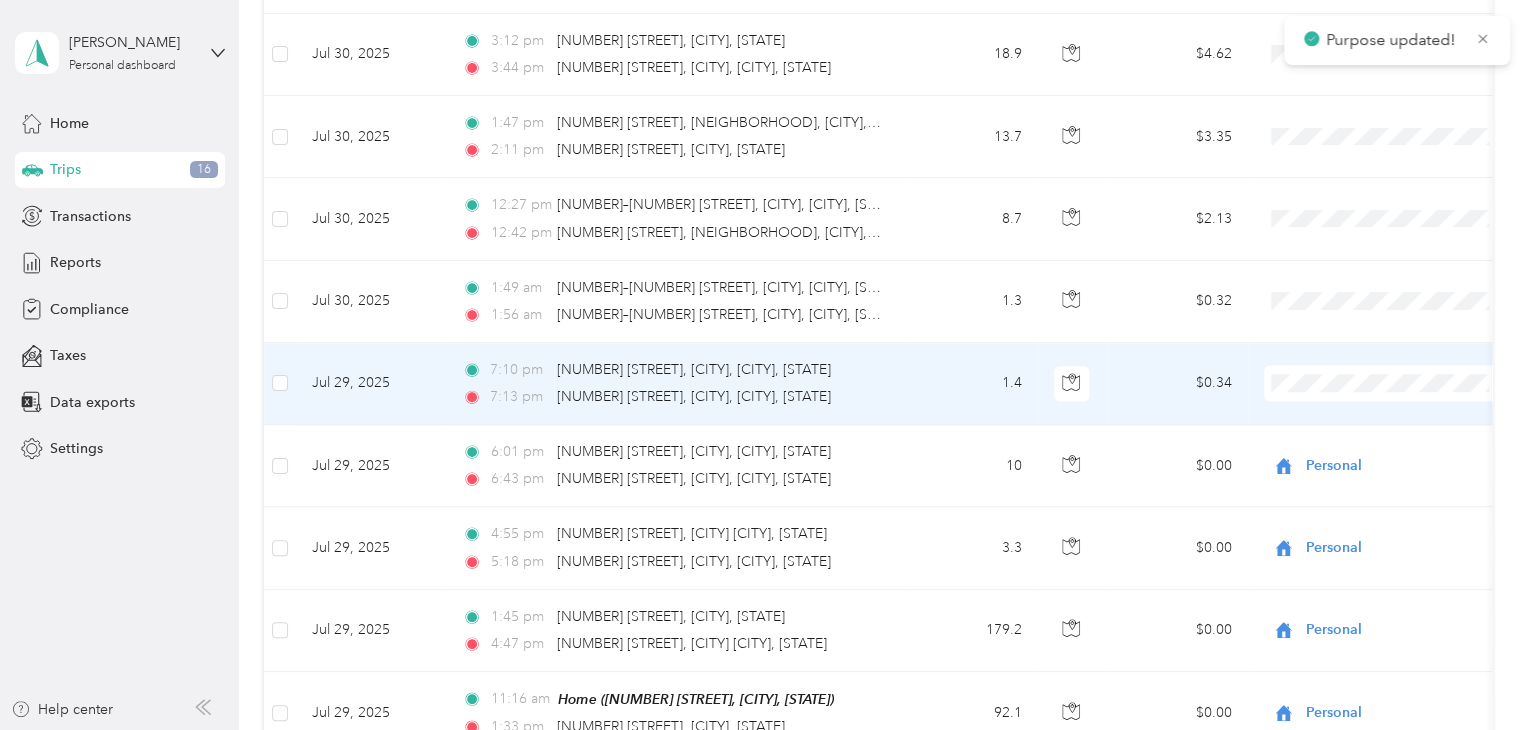 click on "Personal" at bounding box center (1388, 450) 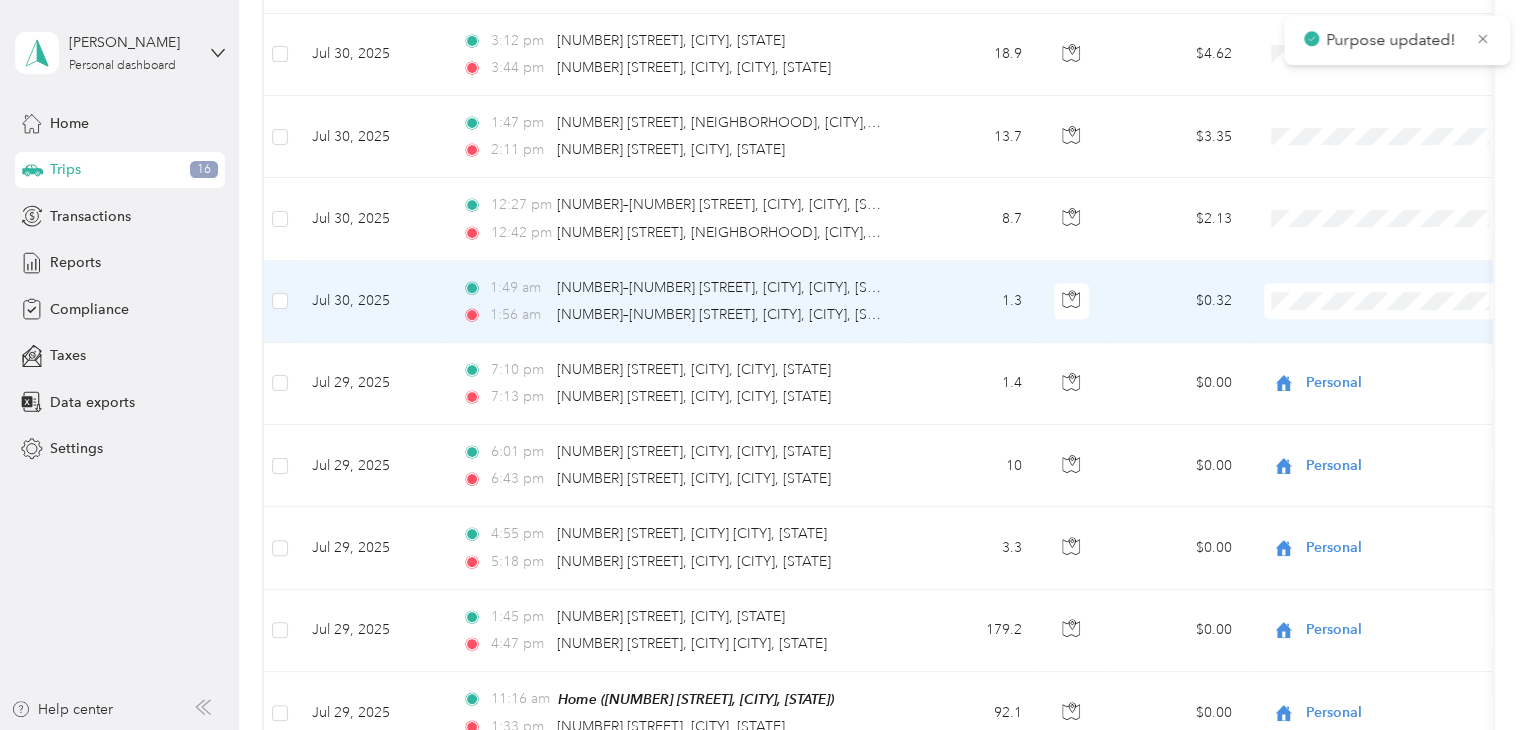 click on "Personal" at bounding box center [1405, 368] 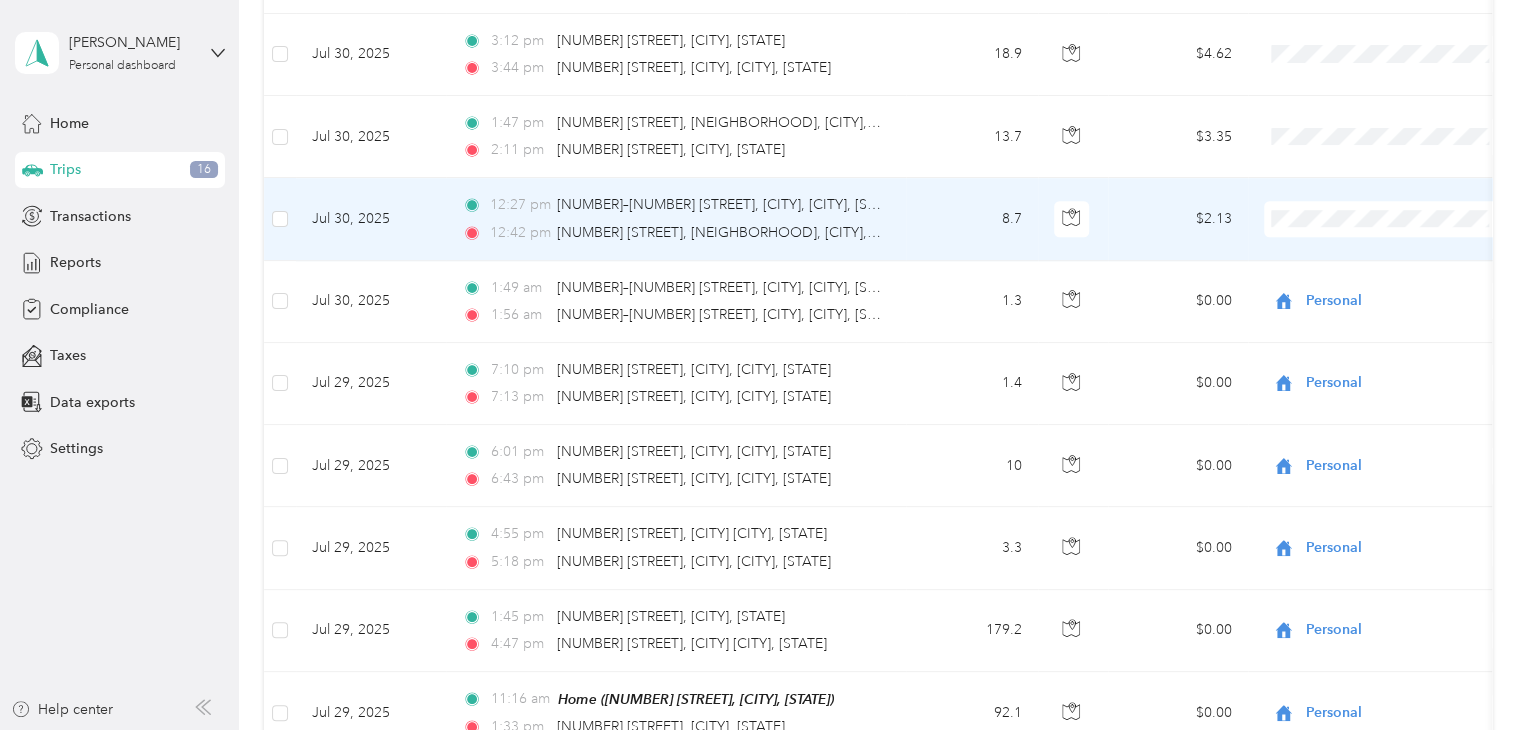 click on "Personal" at bounding box center [1405, 286] 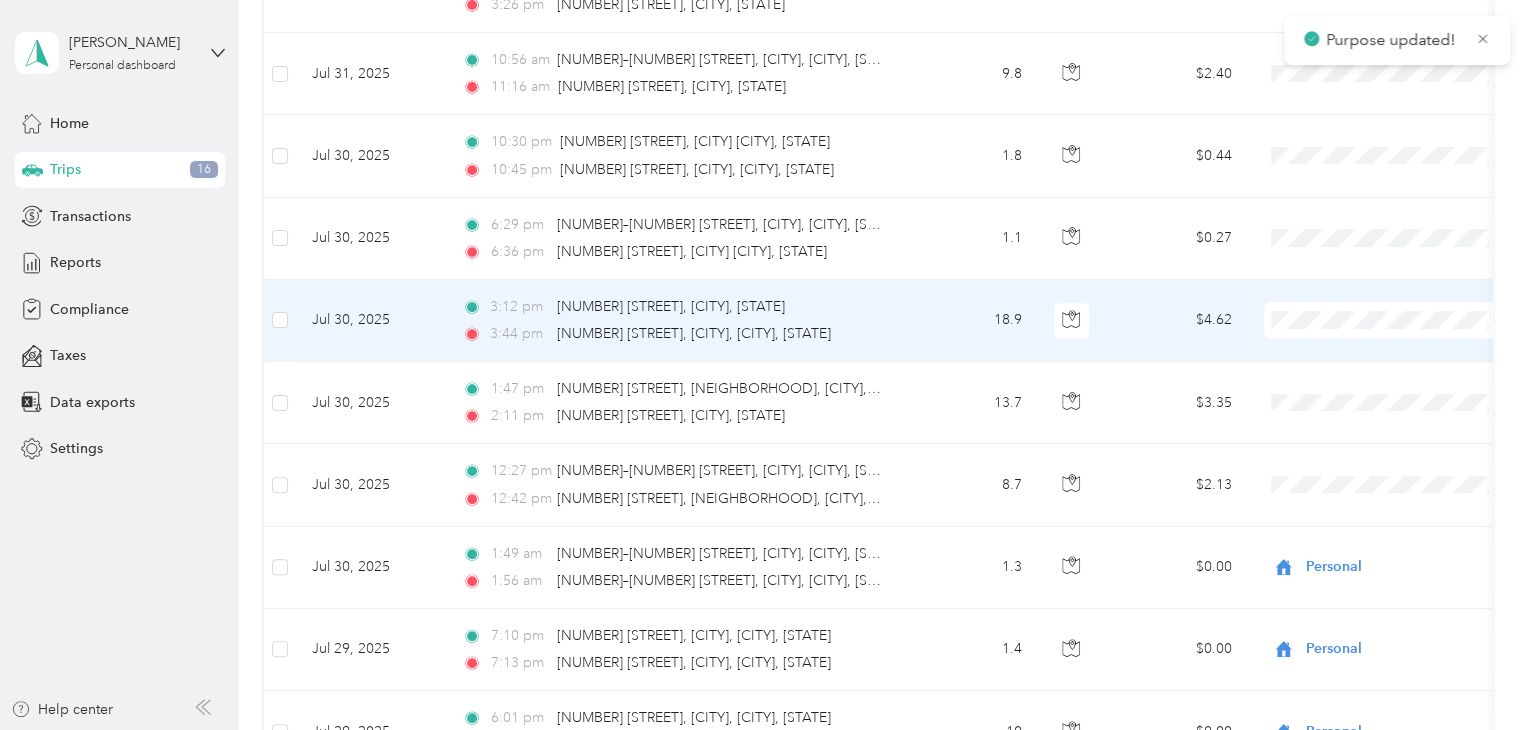 scroll, scrollTop: 600, scrollLeft: 0, axis: vertical 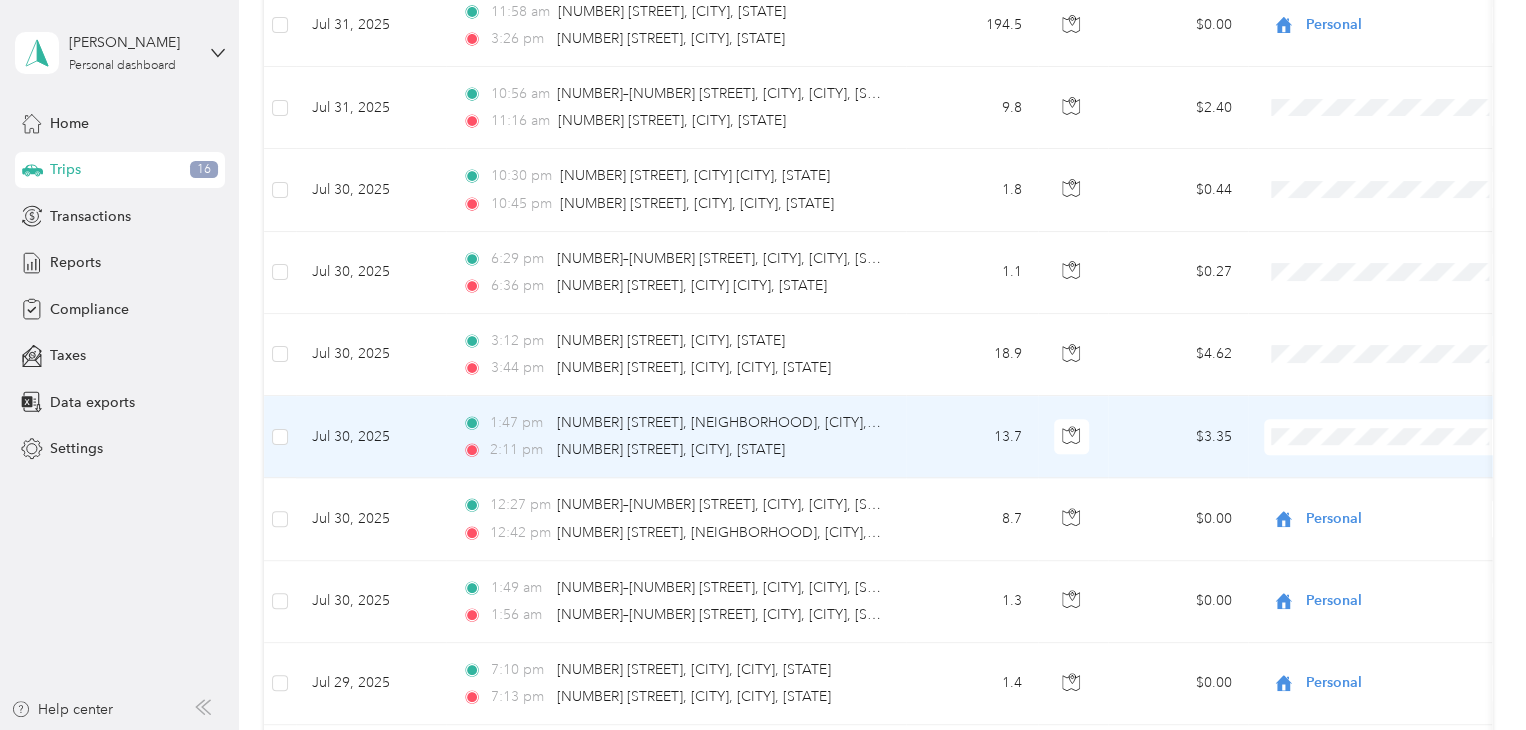 click on "Personal" at bounding box center (1405, 501) 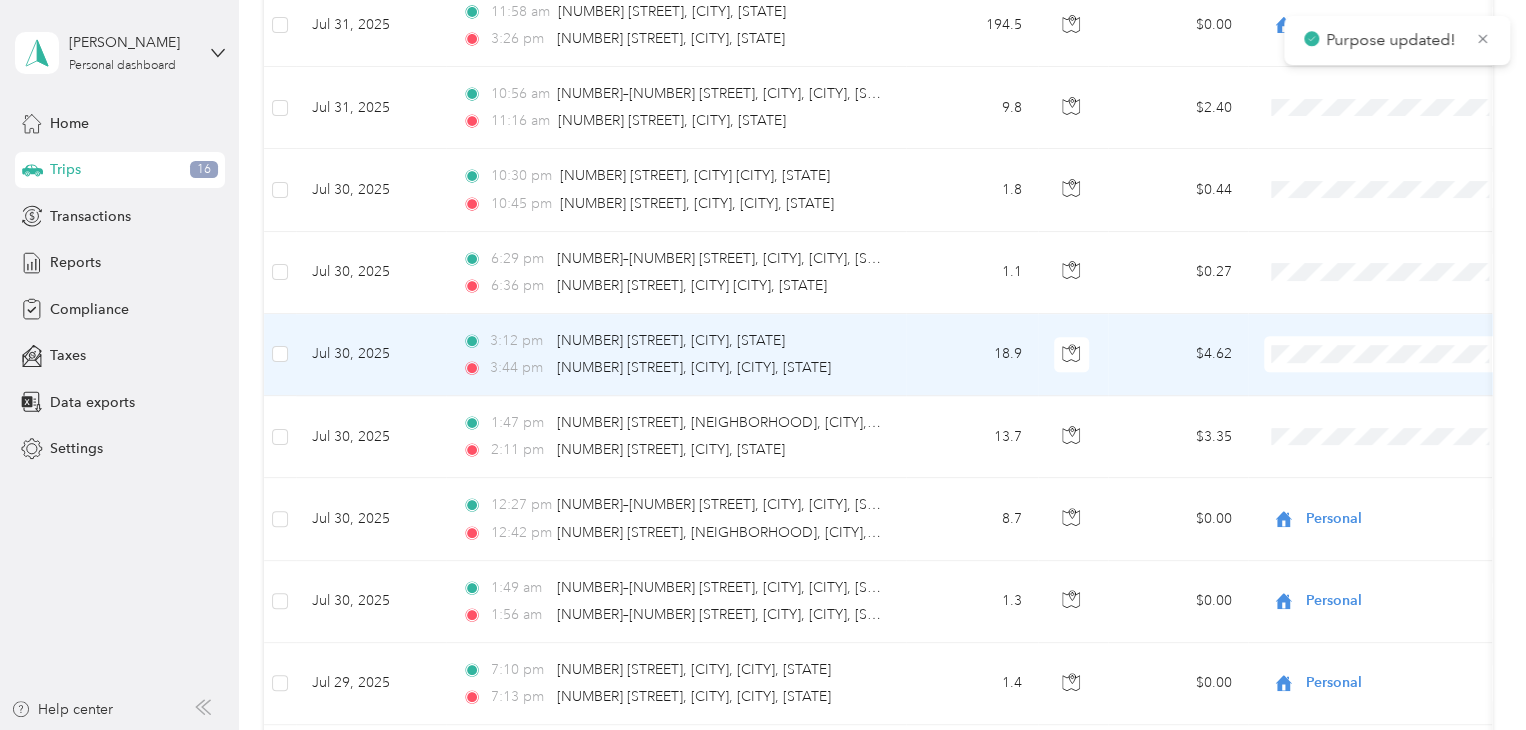 click on "Personal" at bounding box center [1388, 422] 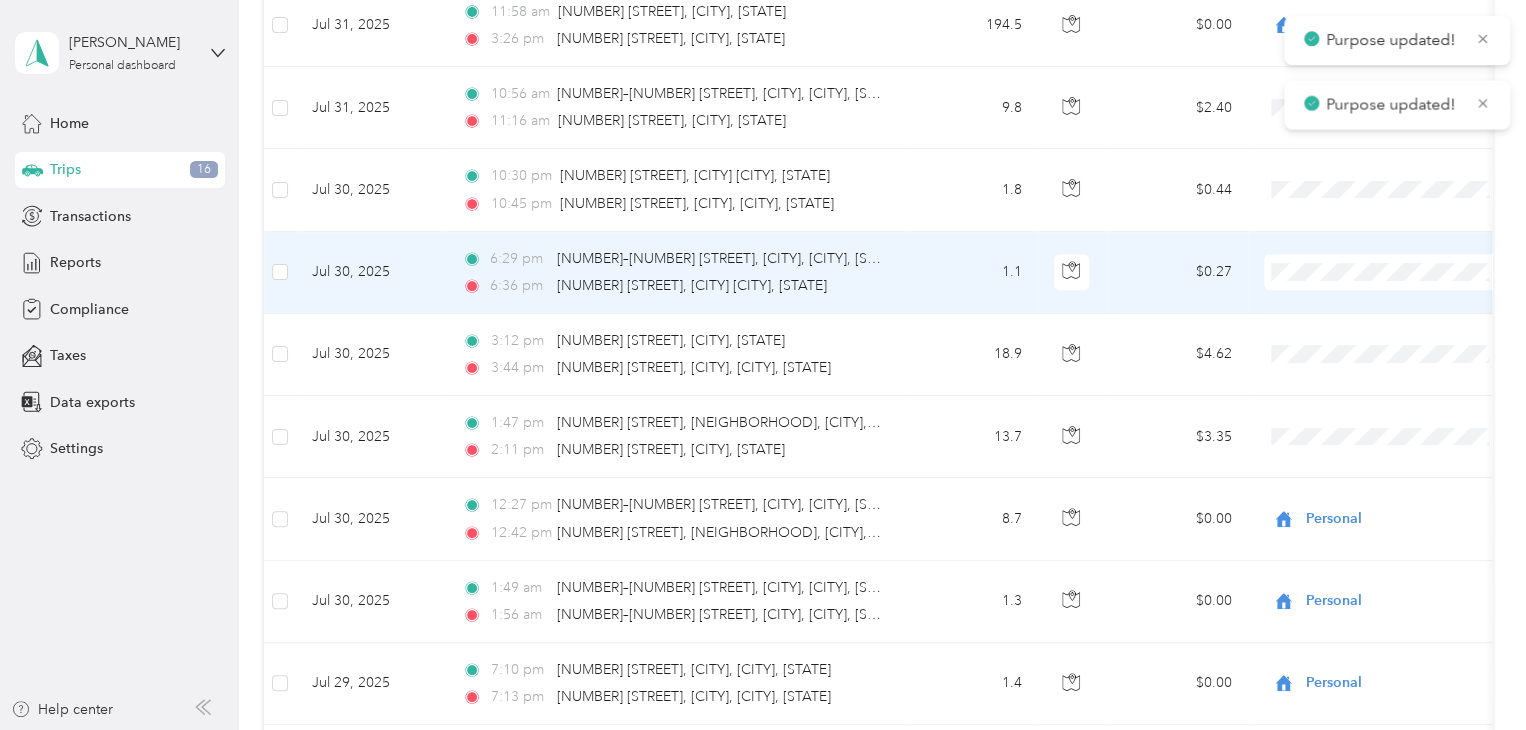 click on "Personal" at bounding box center [1405, 340] 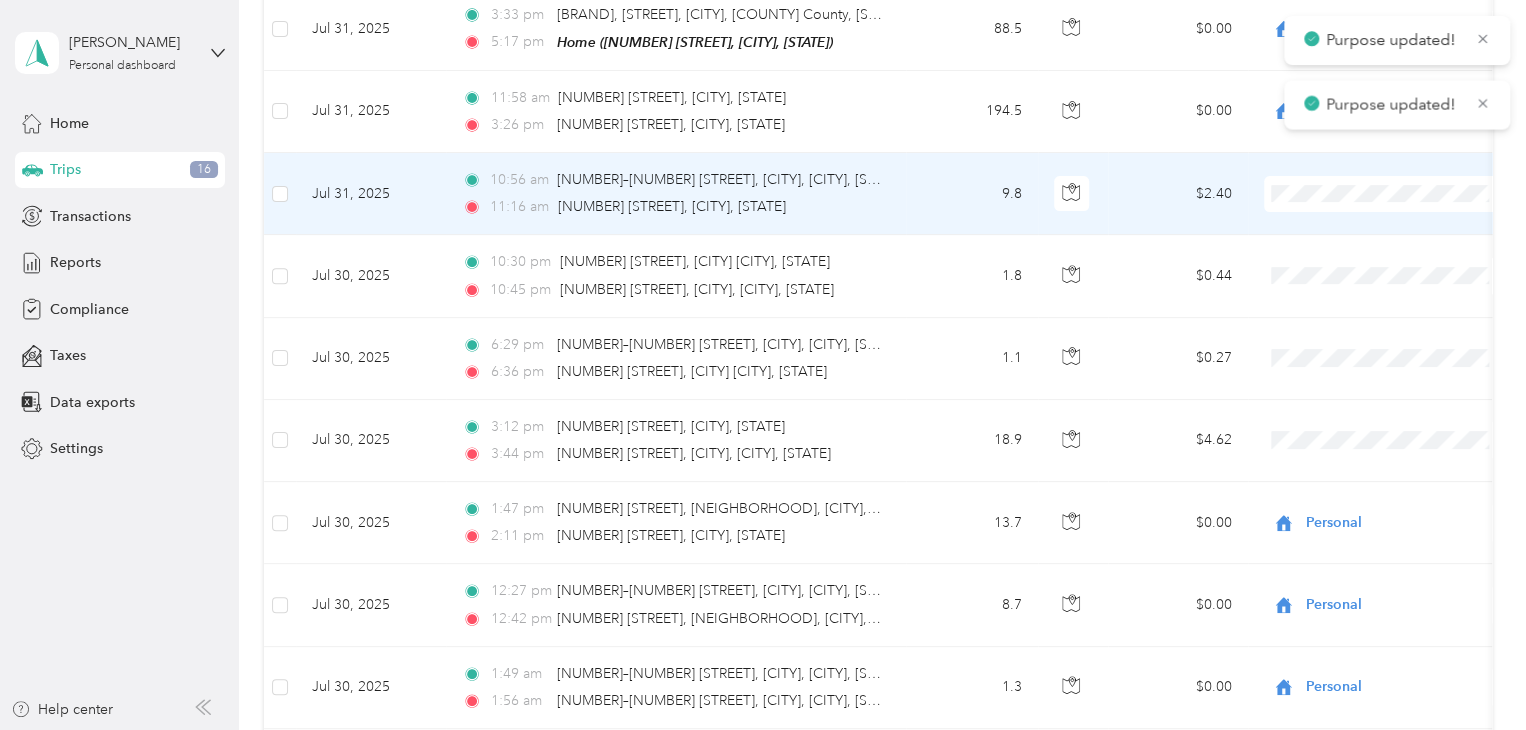 scroll, scrollTop: 500, scrollLeft: 0, axis: vertical 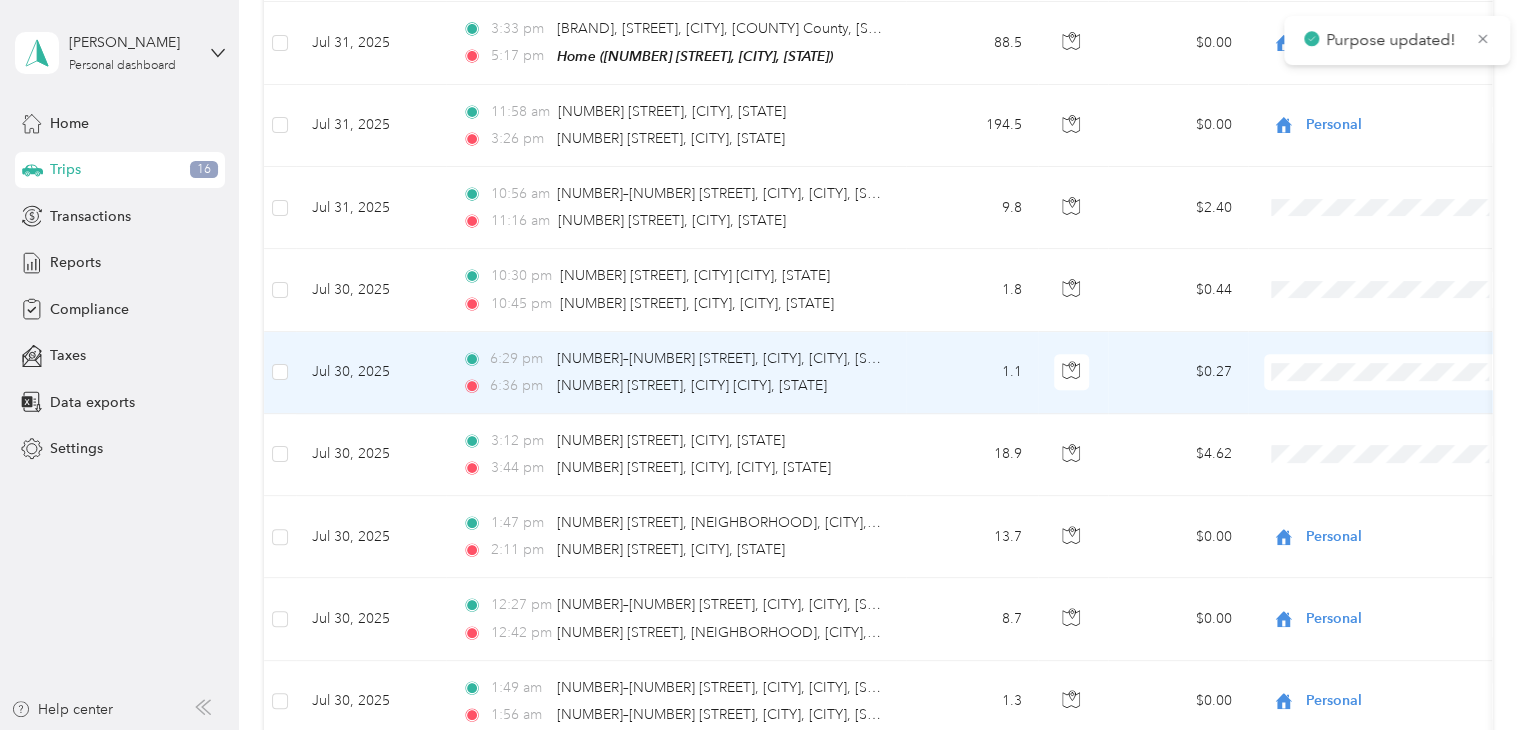 click on "Personal" at bounding box center (1388, 438) 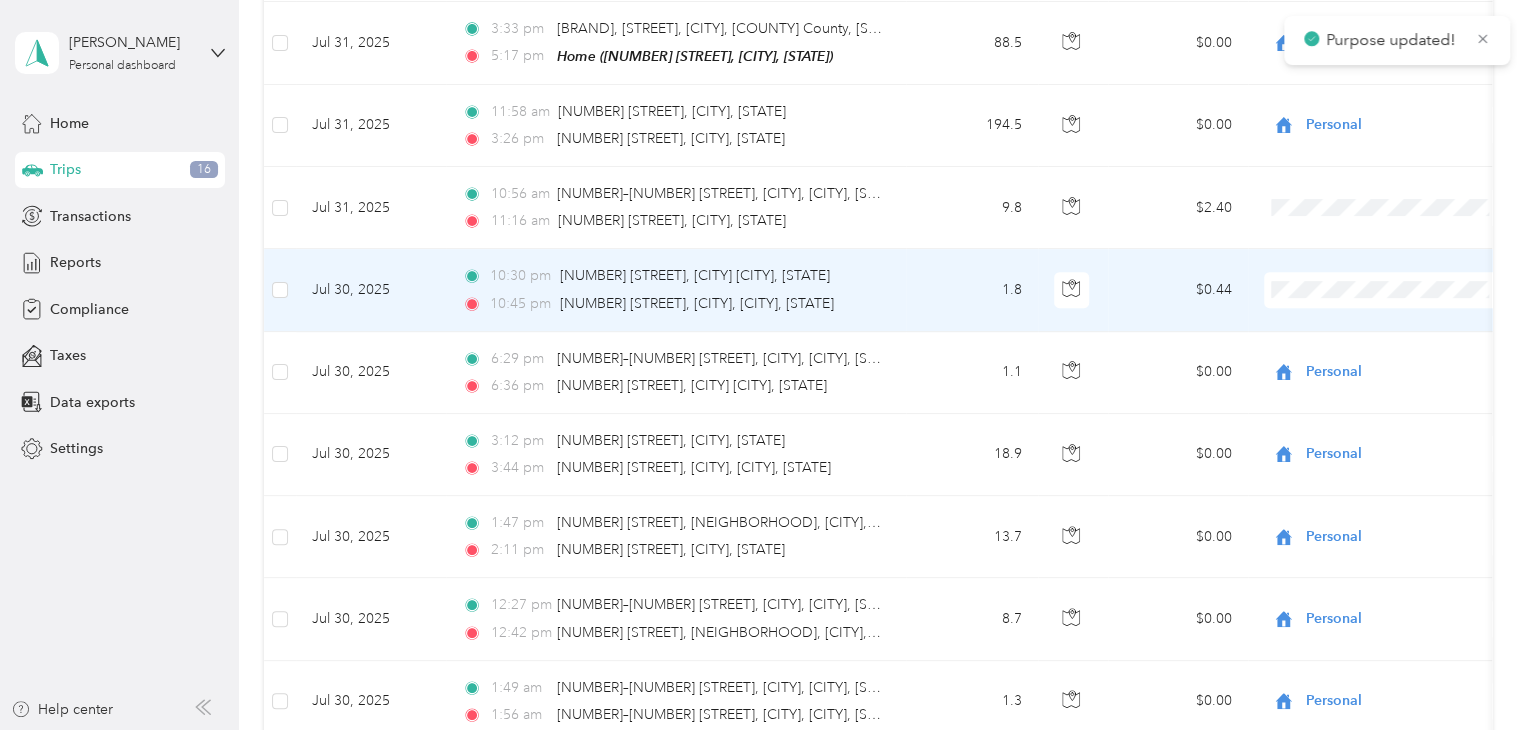 click on "Personal" at bounding box center [1405, 358] 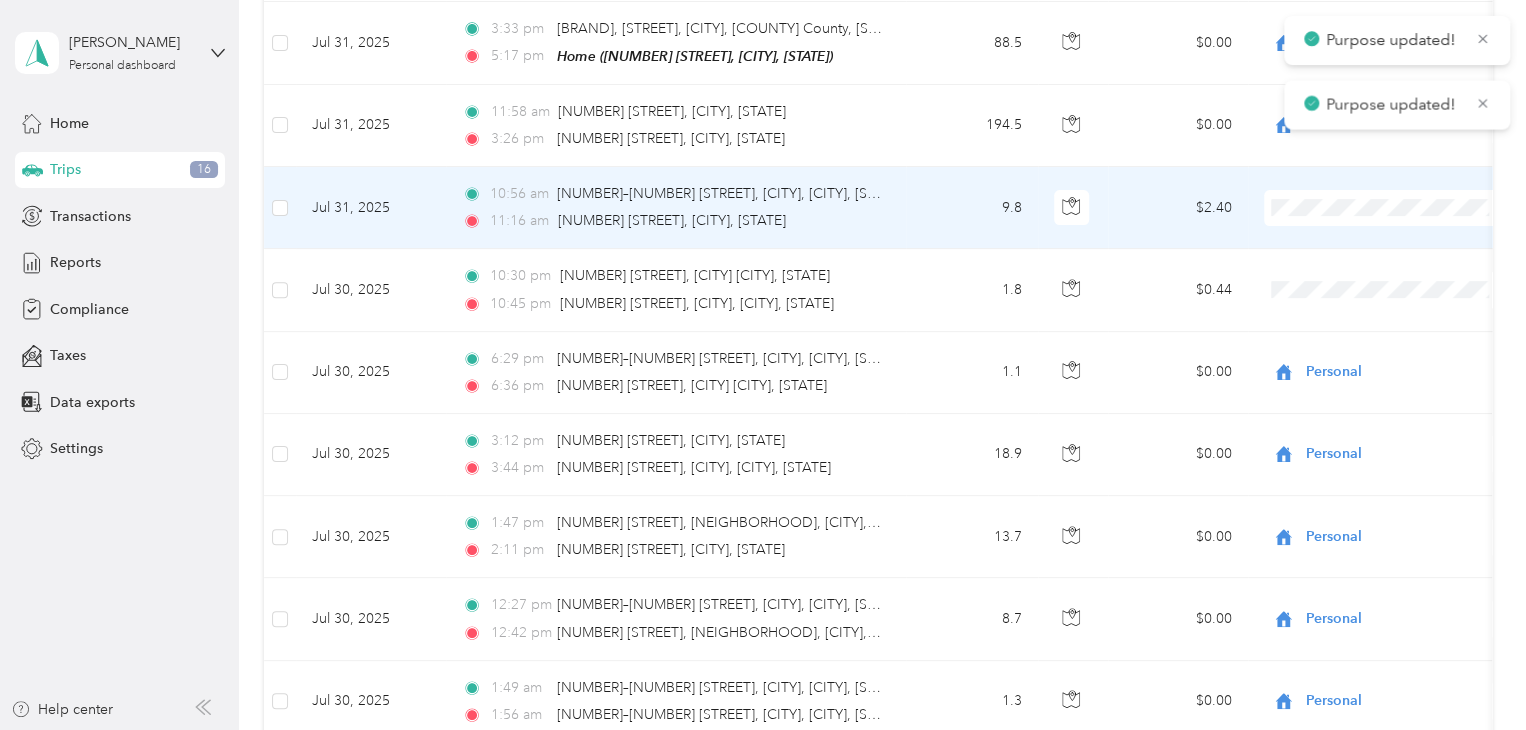 click on "Personal" at bounding box center [1405, 276] 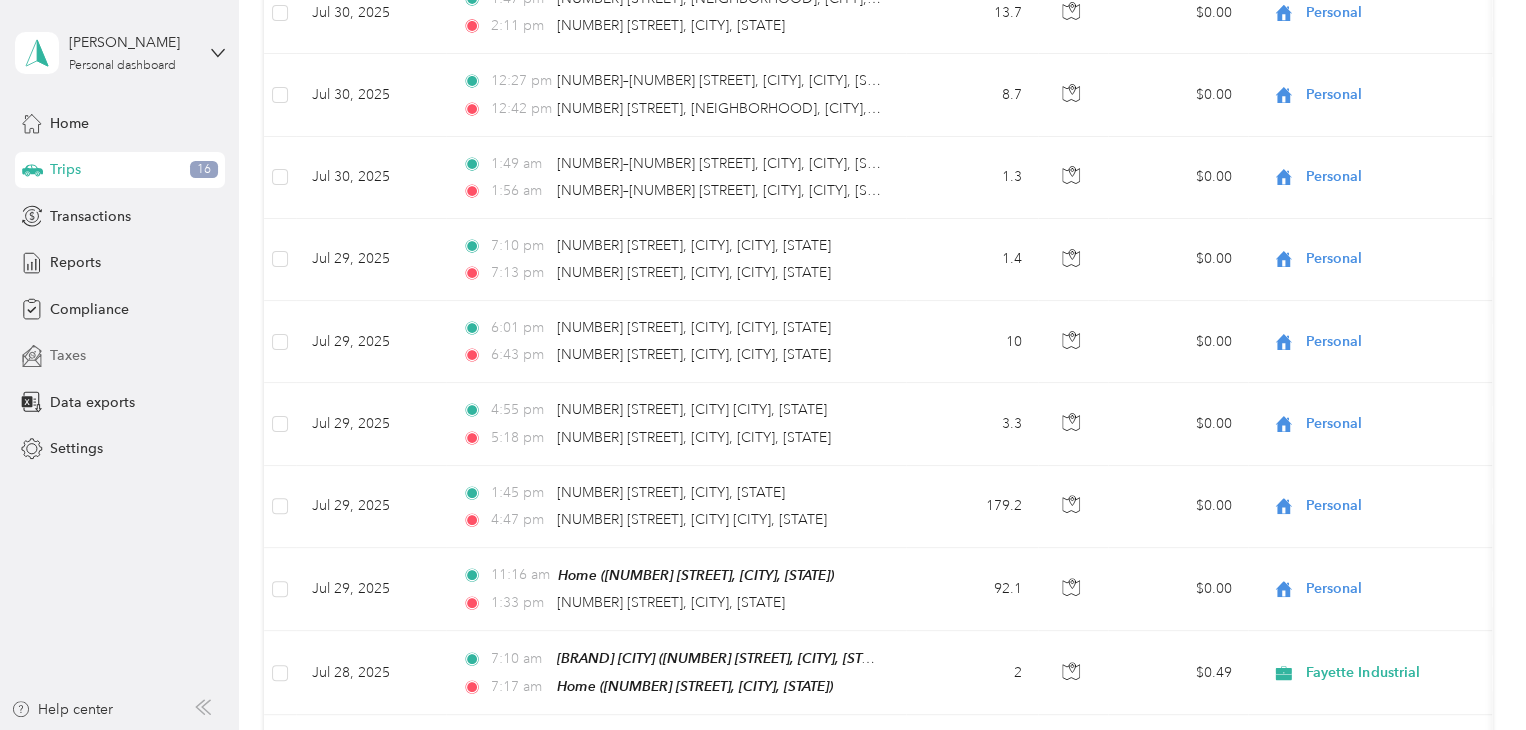 scroll, scrollTop: 1018, scrollLeft: 0, axis: vertical 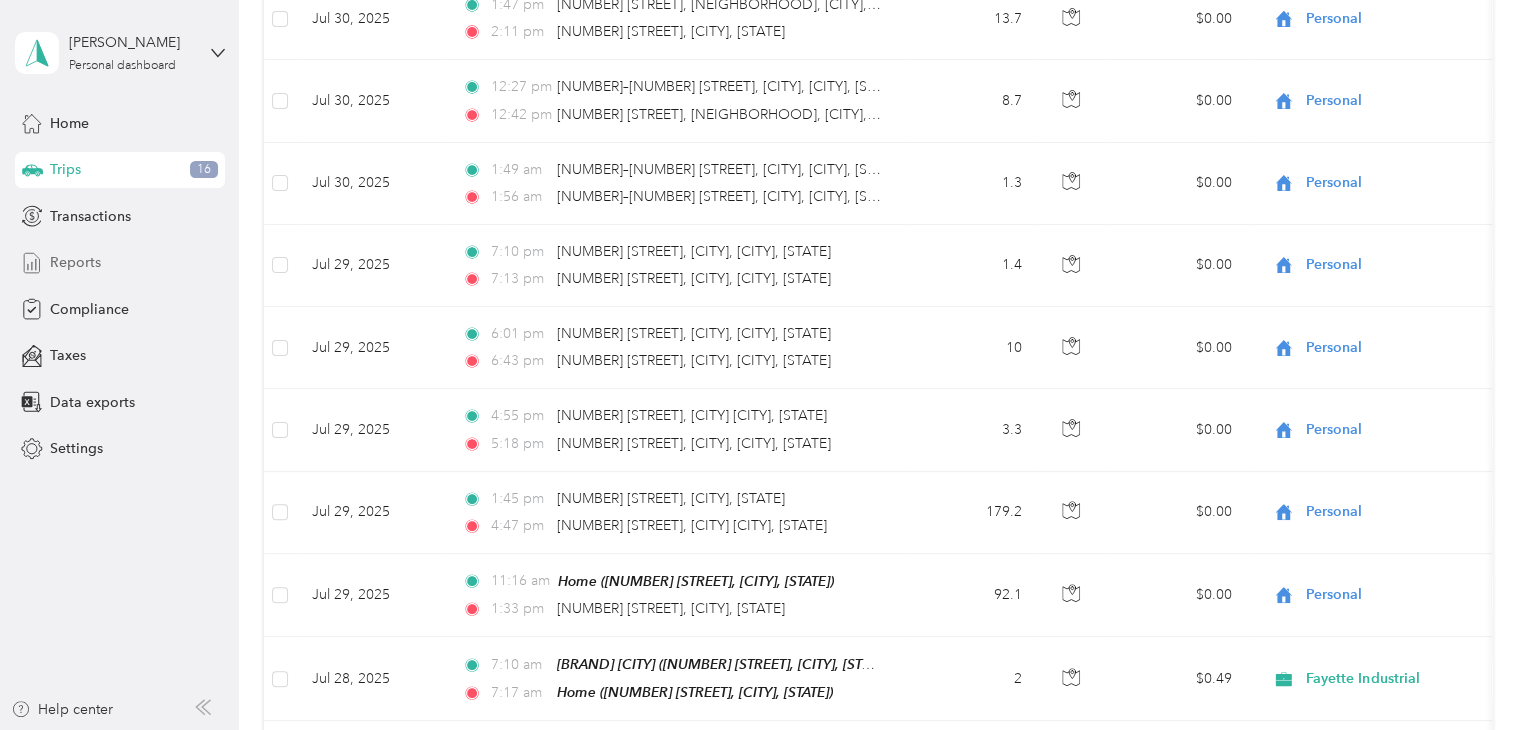 click on "Reports" at bounding box center (120, 263) 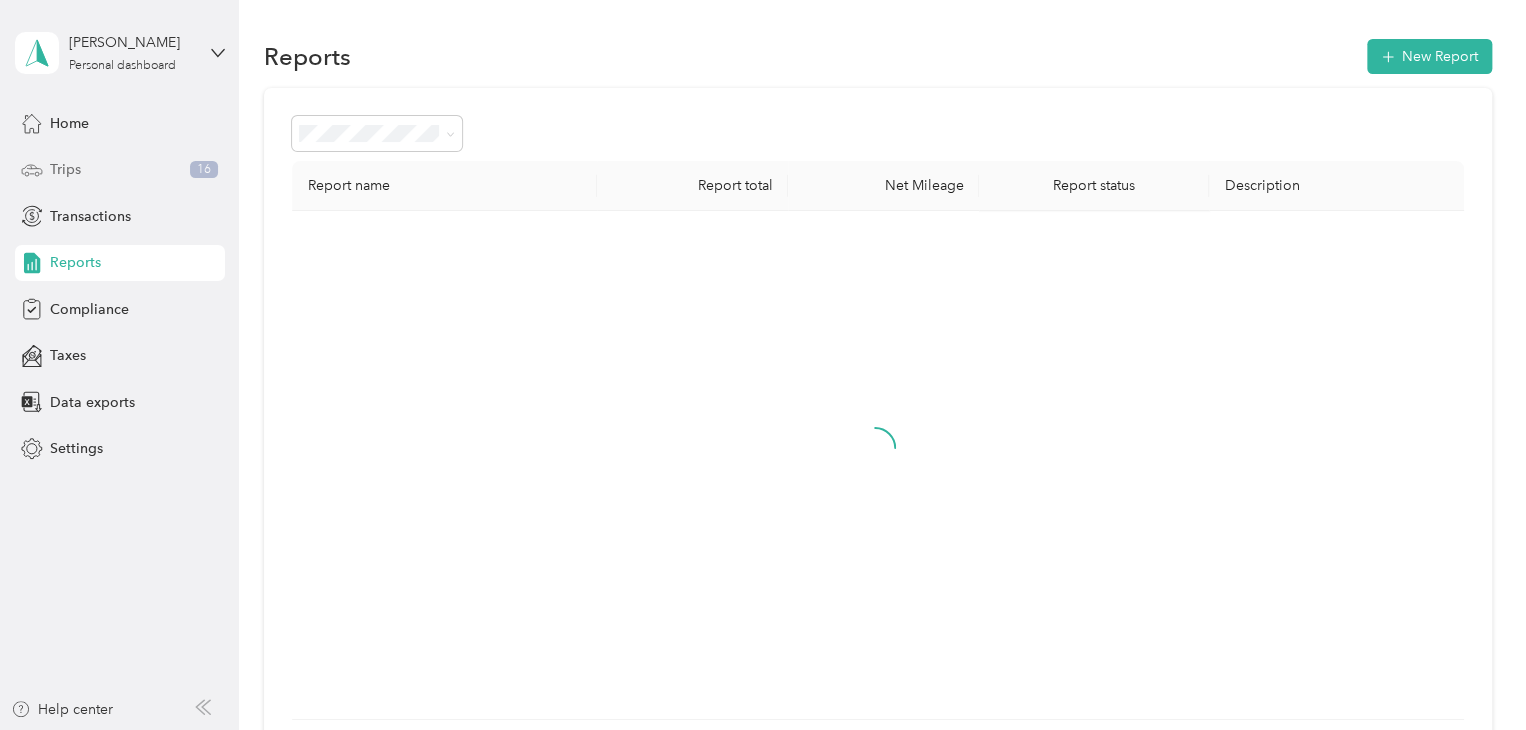 click on "Trips 16" at bounding box center (120, 170) 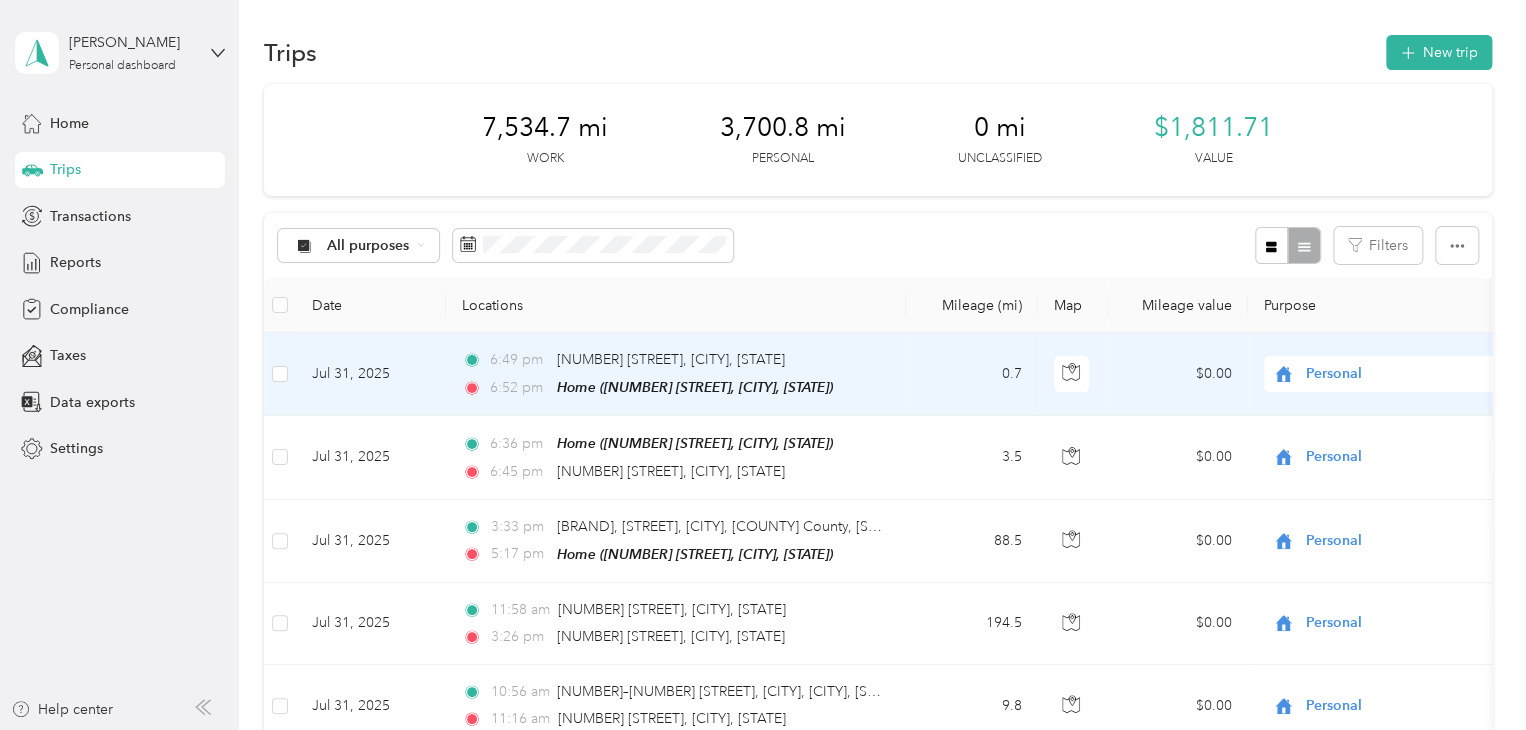 scroll, scrollTop: 0, scrollLeft: 0, axis: both 